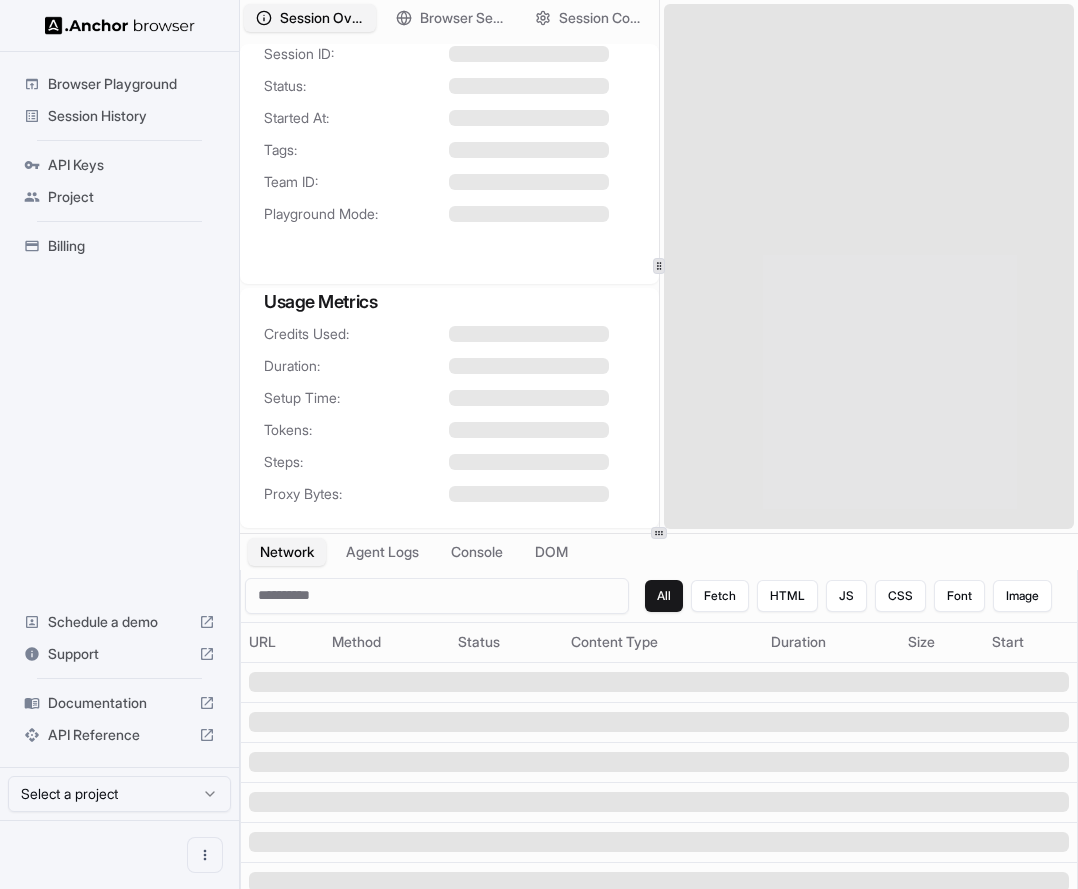 scroll, scrollTop: 0, scrollLeft: 0, axis: both 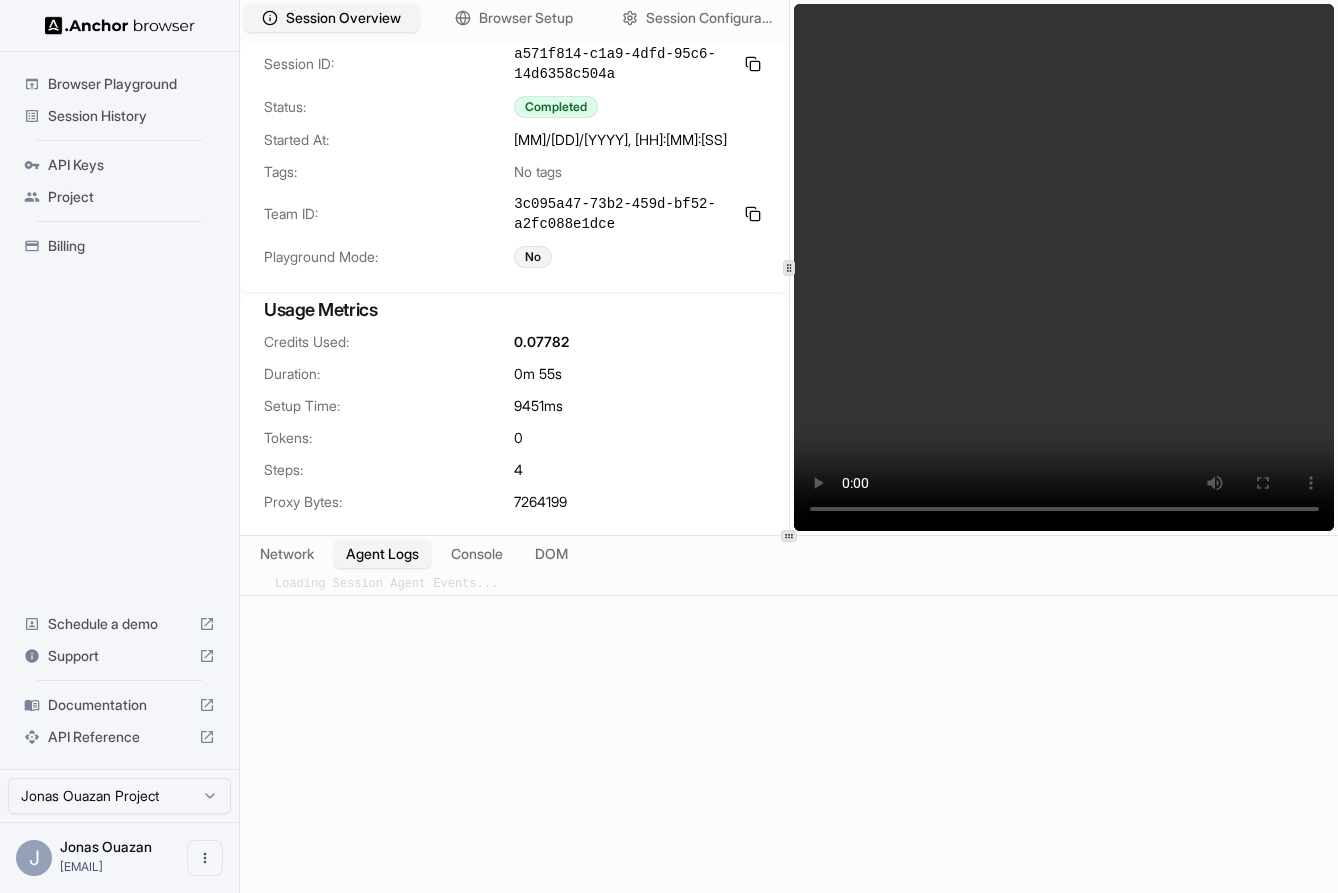 click on "Agent Logs" at bounding box center [382, 554] 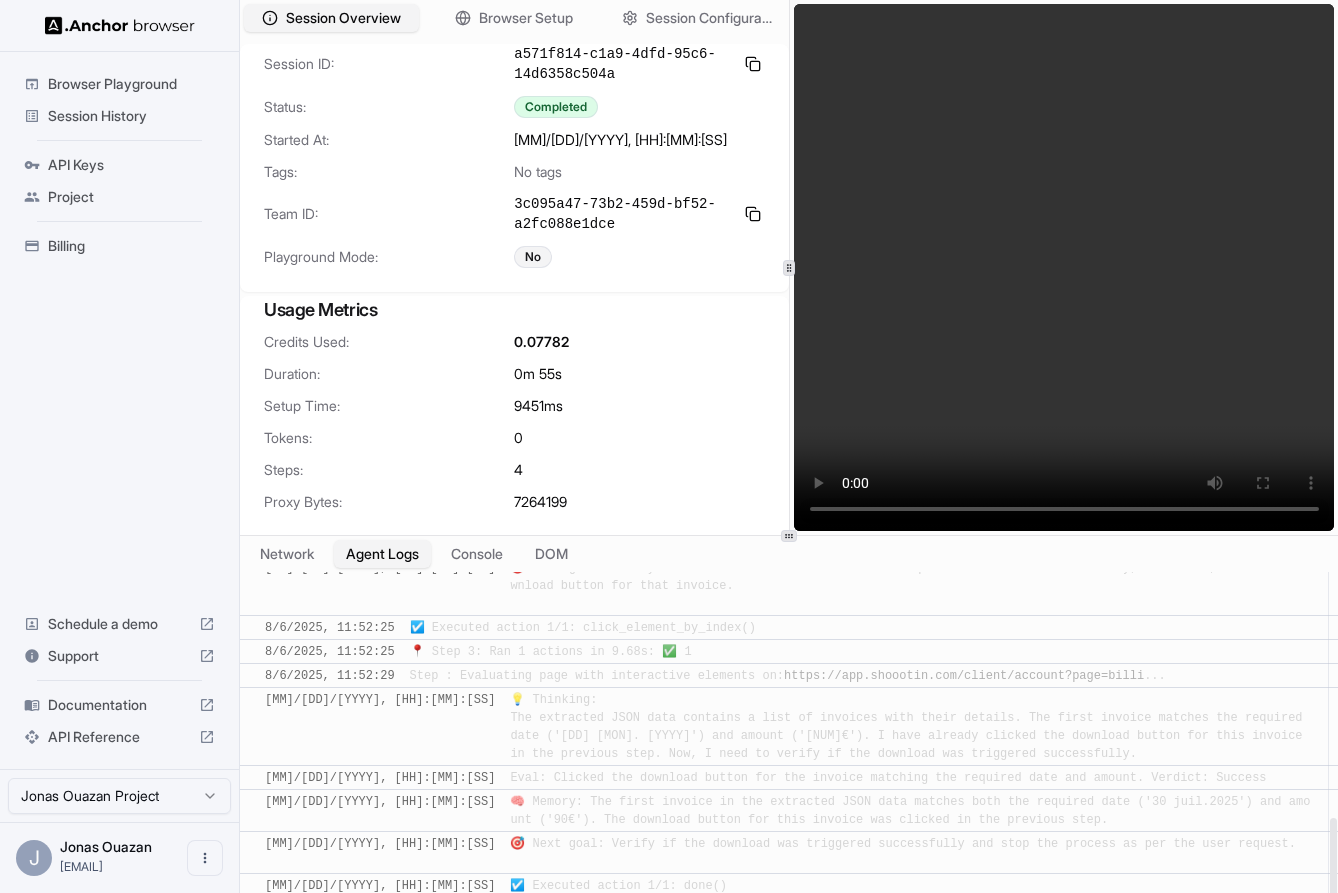 scroll, scrollTop: 820, scrollLeft: 0, axis: vertical 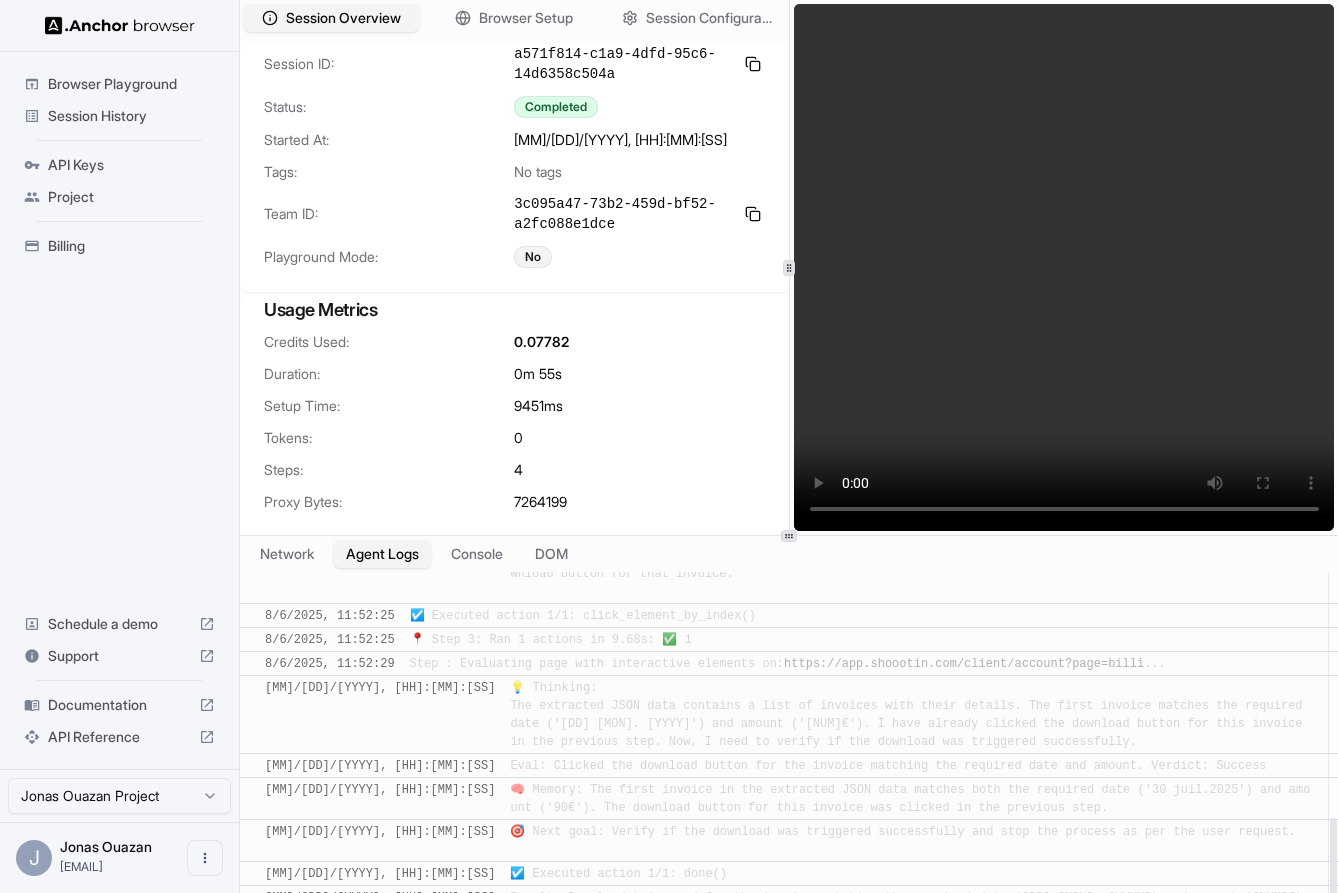 click on "🧠 Memory: The first invoice in the extracted JSON data matches both the required date ('30 juil.2025') and amount ('90€'). The download button for this invoice was clicked in the previous step." at bounding box center (910, 799) 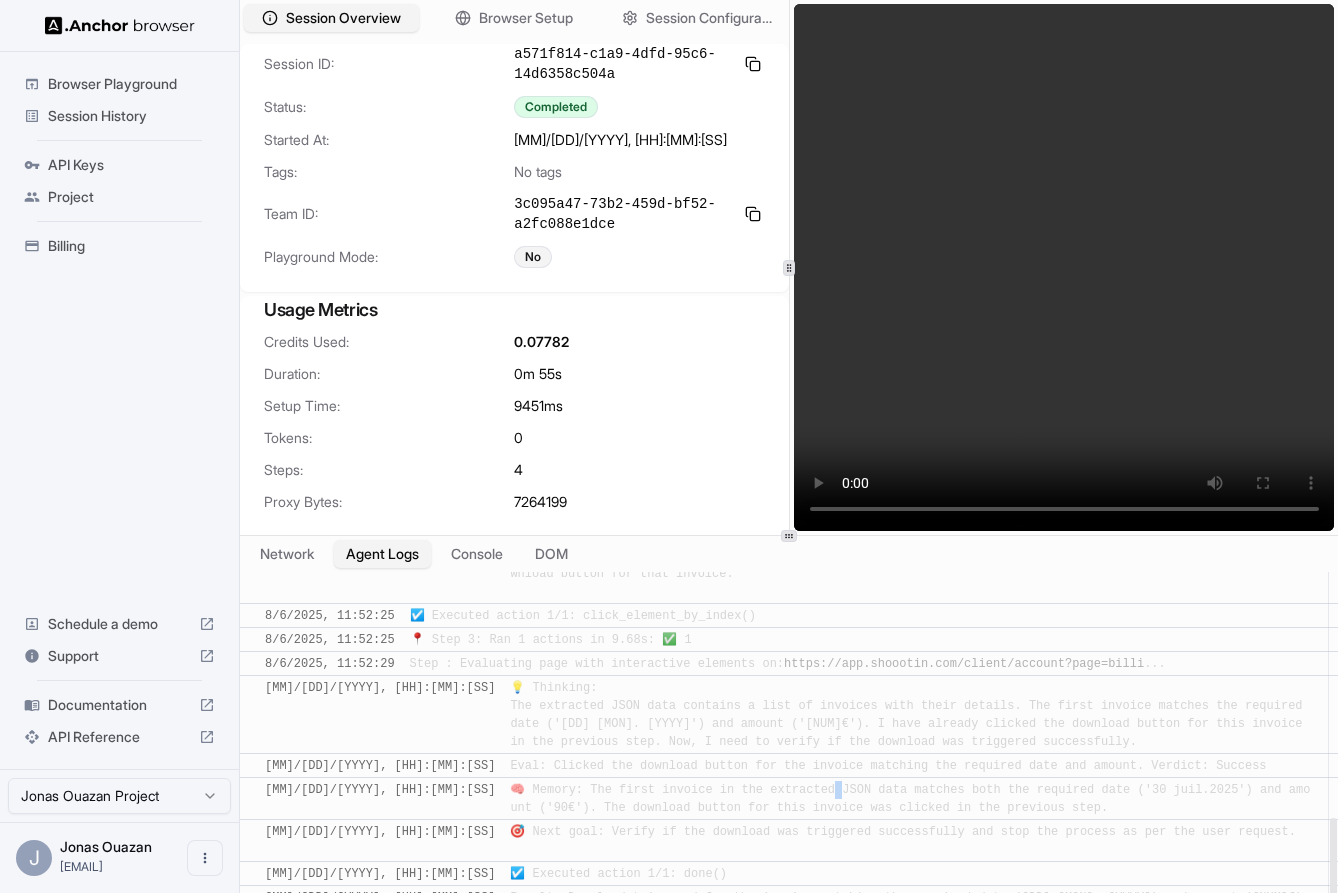 click on "🧠 Memory: The first invoice in the extracted JSON data matches both the required date ('30 juil.2025') and amount ('90€'). The download button for this invoice was clicked in the previous step." at bounding box center (910, 799) 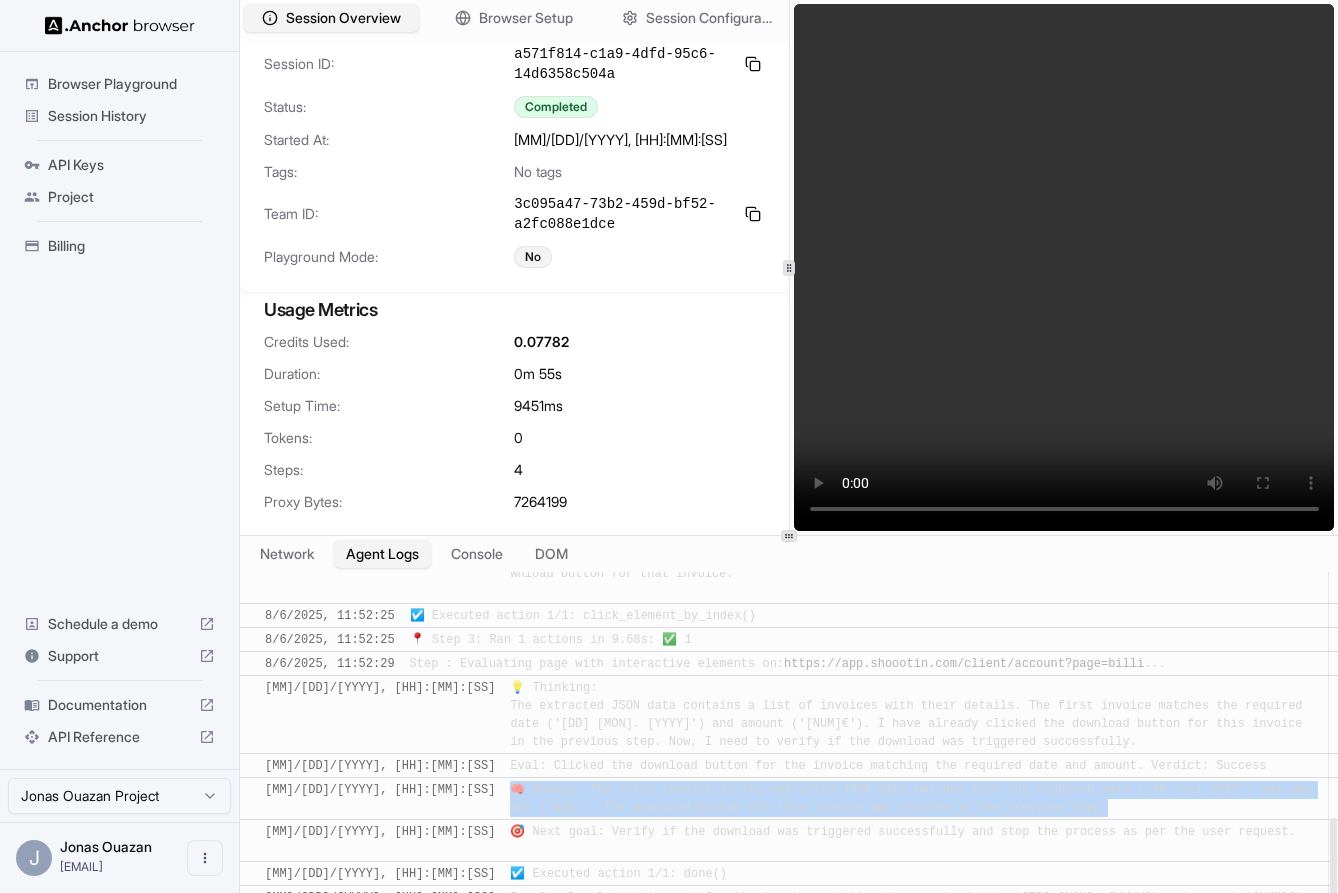 click on "🧠 Memory: The first invoice in the extracted JSON data matches both the required date ('30 juil.2025') and amount ('90€'). The download button for this invoice was clicked in the previous step." at bounding box center (910, 799) 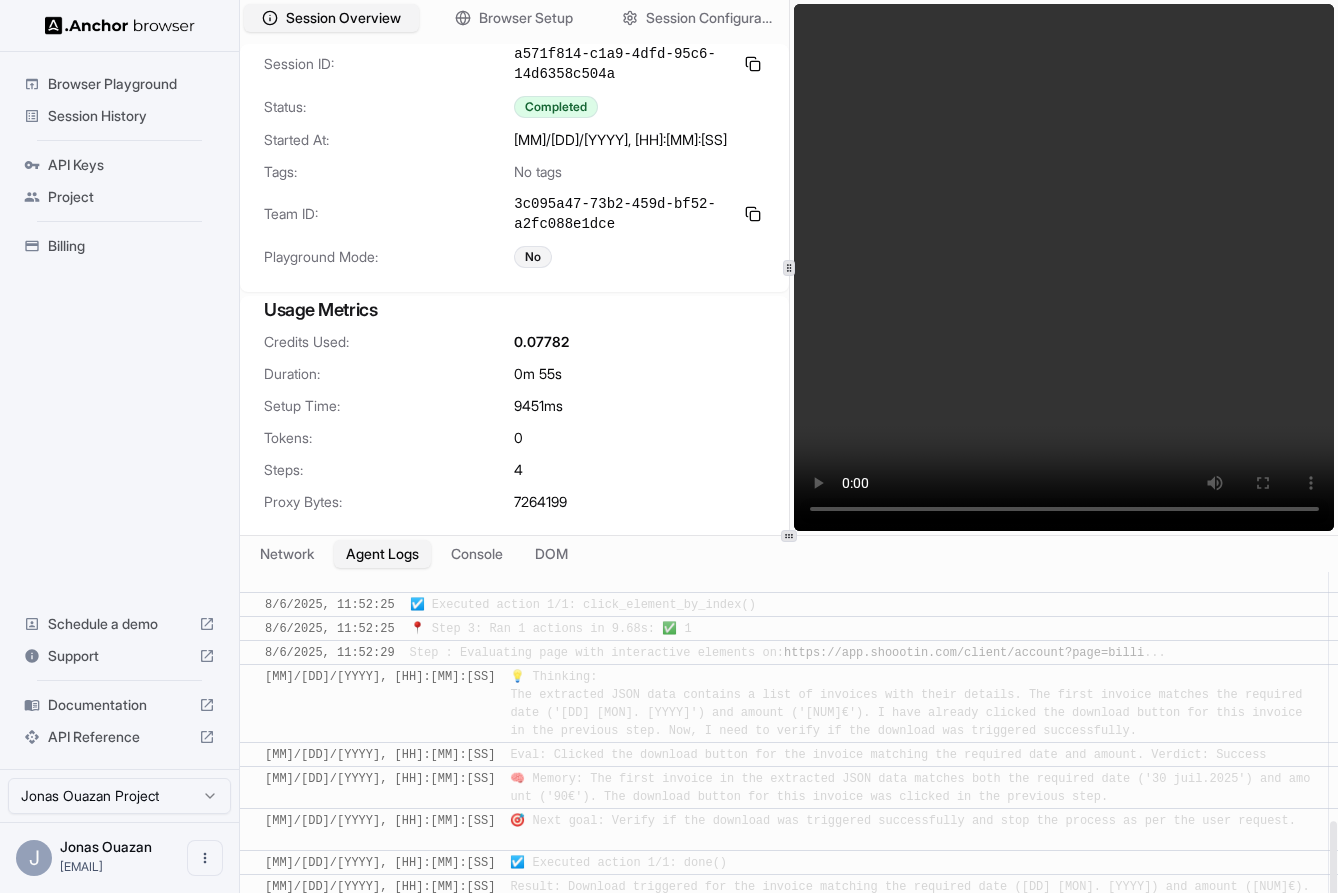 click on "🎯 Next goal: Verify if the download was triggered successfully and stop the process as per the user request." at bounding box center [903, 830] 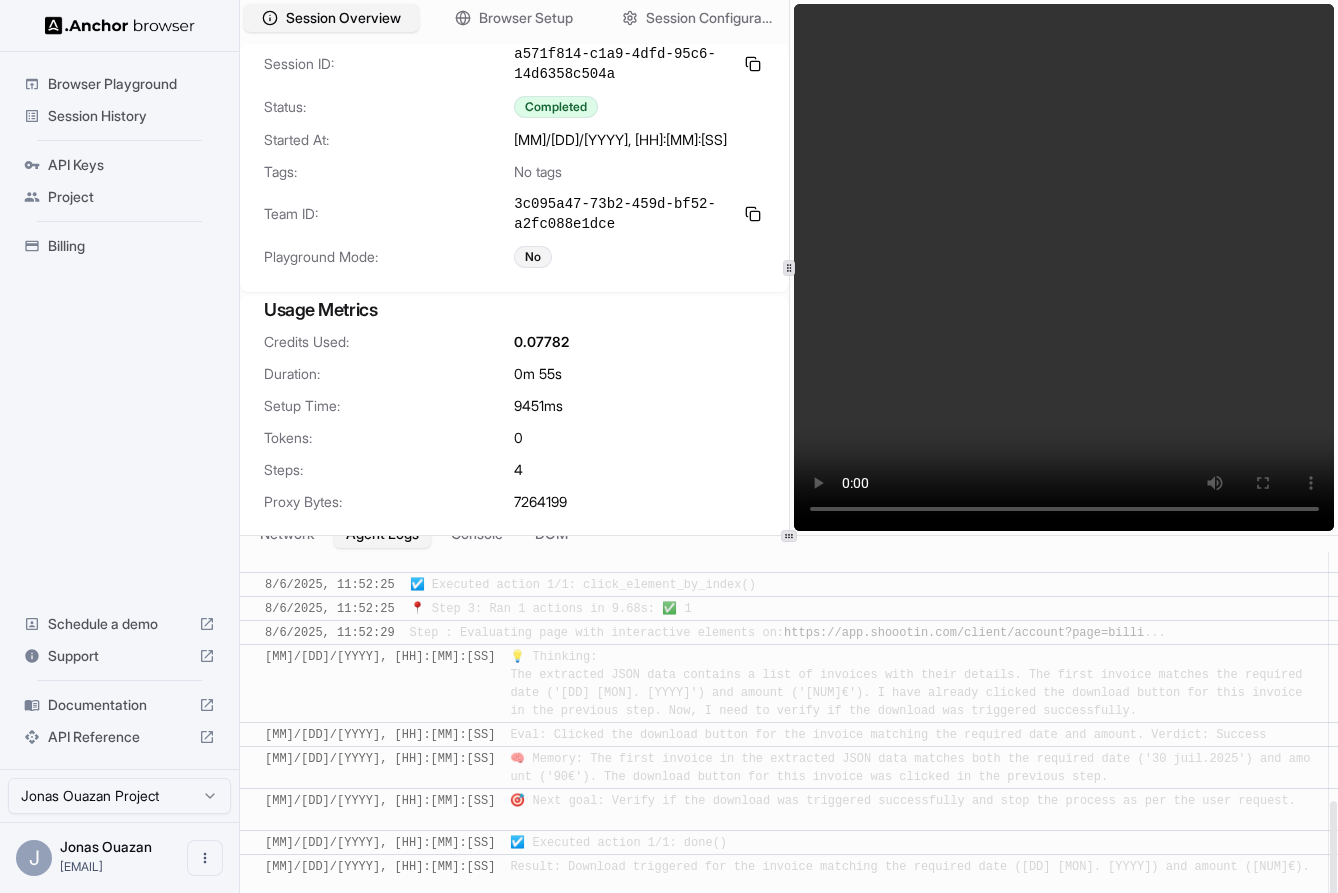 scroll, scrollTop: 36, scrollLeft: 0, axis: vertical 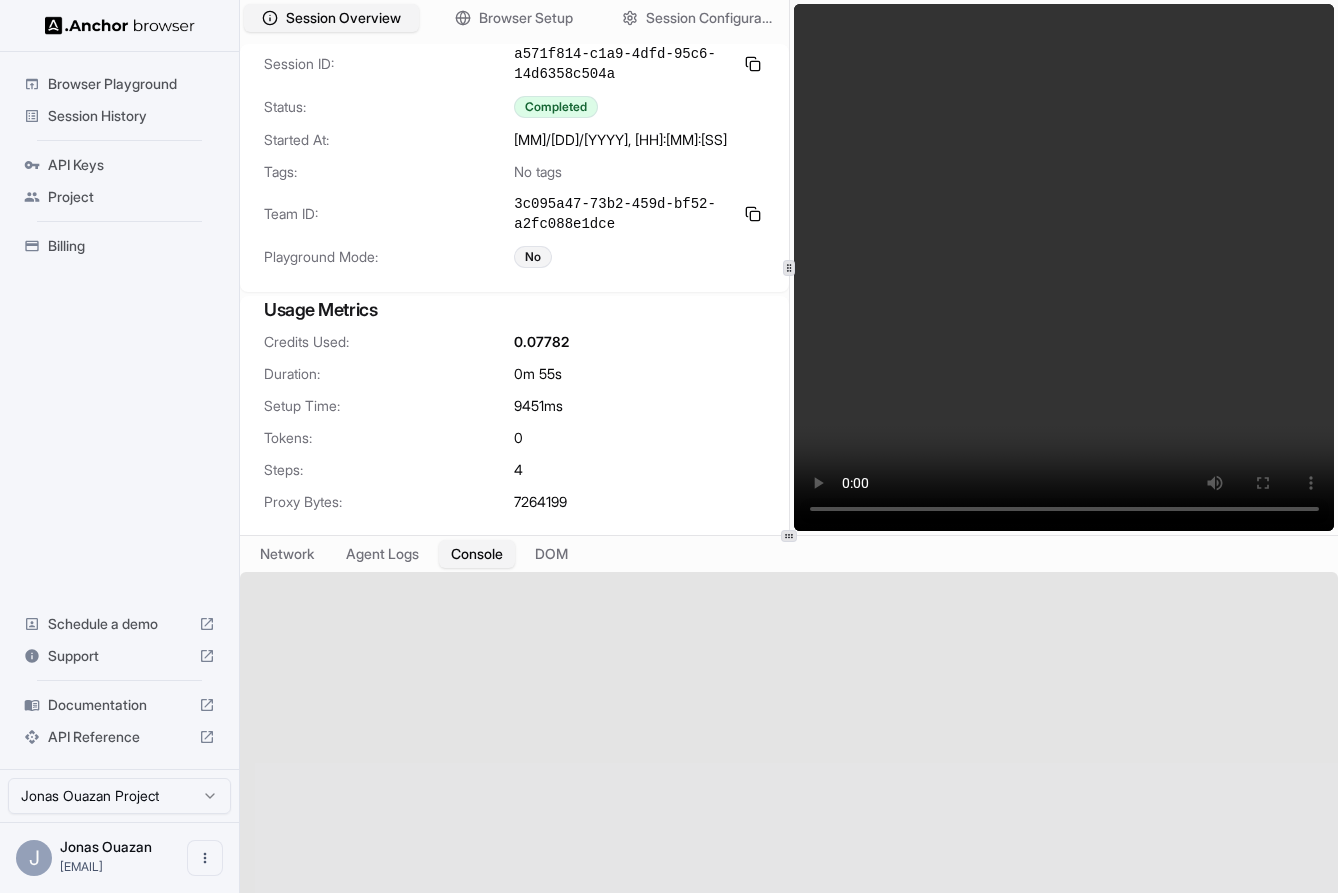 click on "Console" at bounding box center [477, 554] 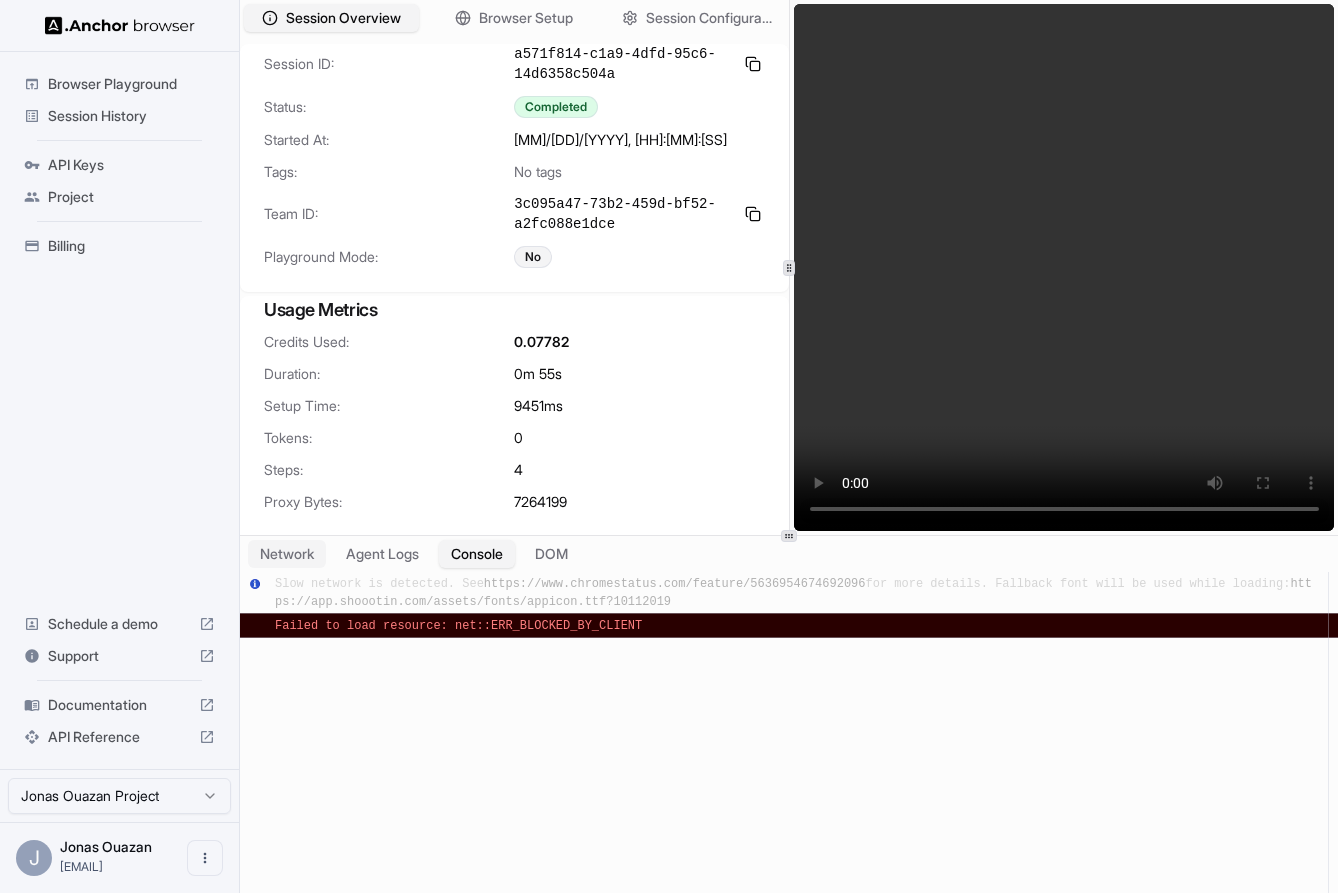 click on "Network" at bounding box center [287, 554] 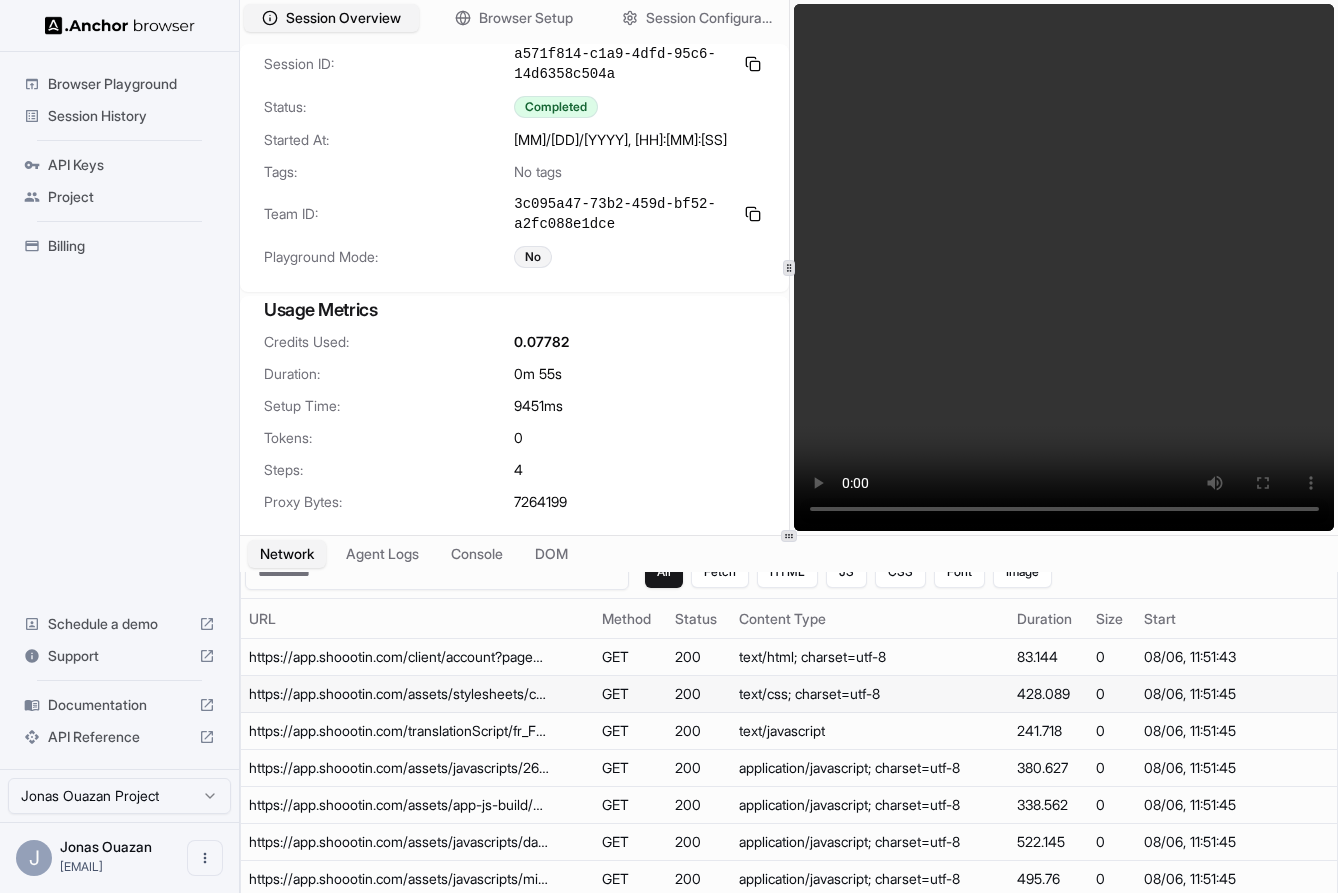 scroll, scrollTop: 0, scrollLeft: 0, axis: both 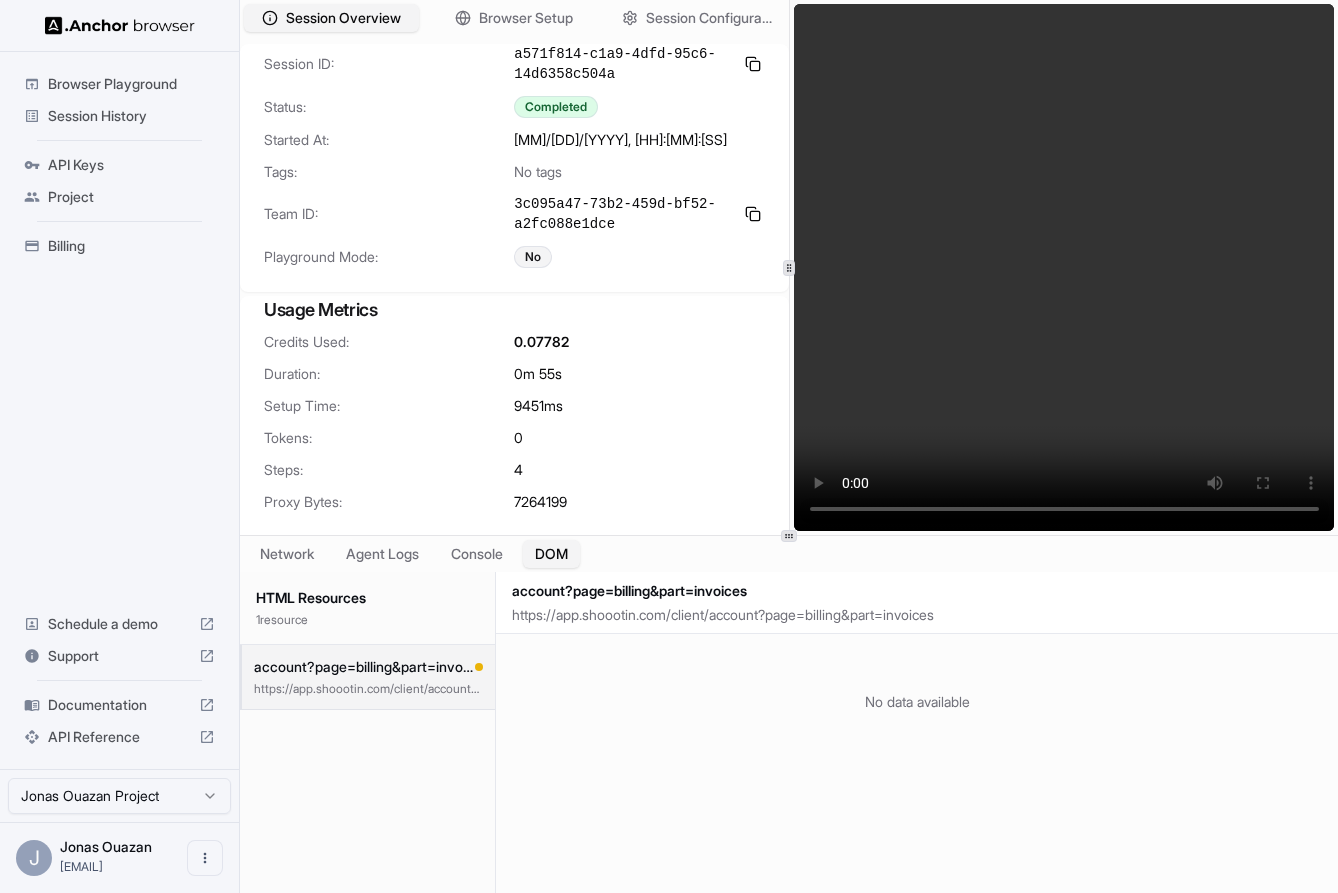 click on "DOM" at bounding box center (551, 554) 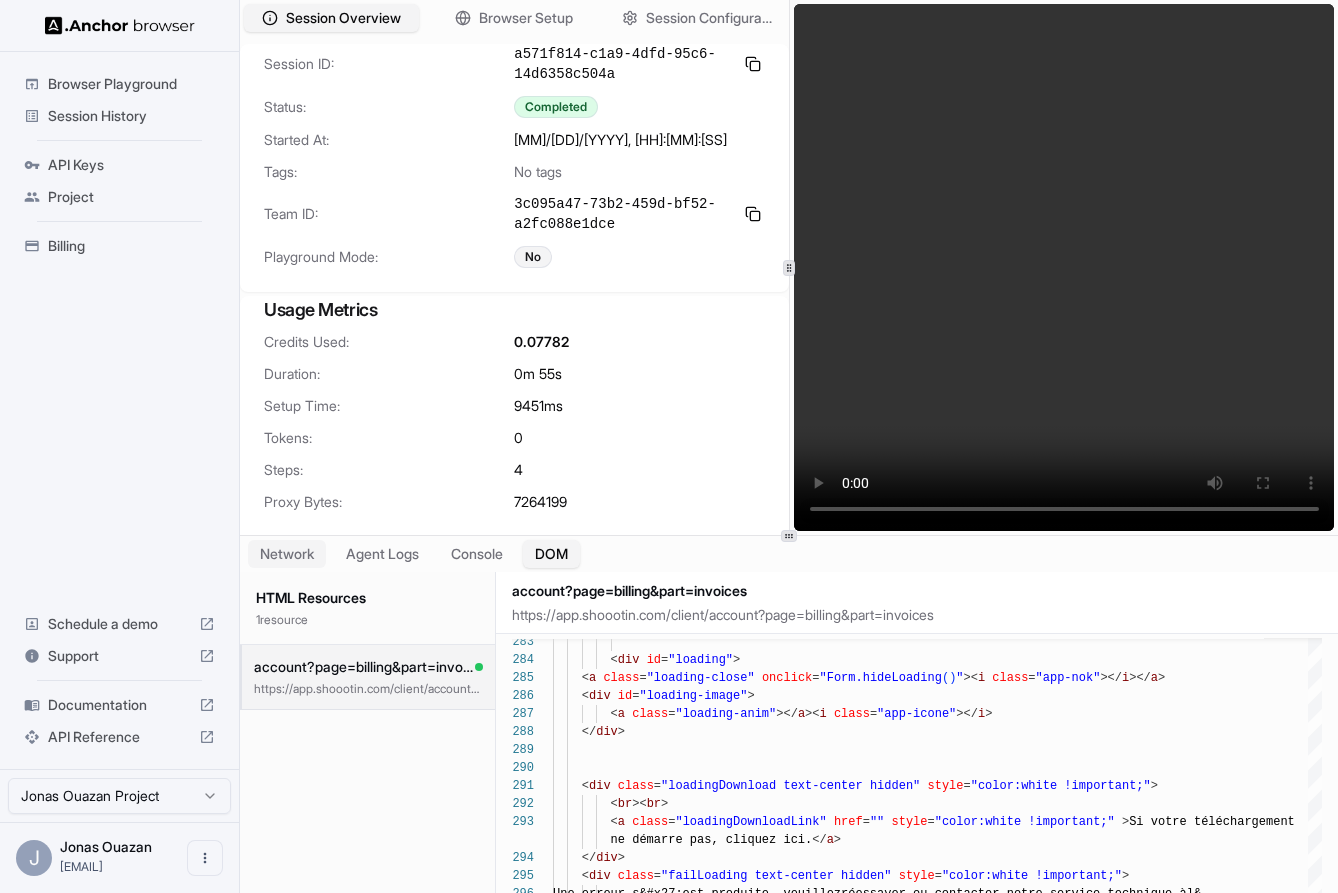 click on "Network" at bounding box center [287, 554] 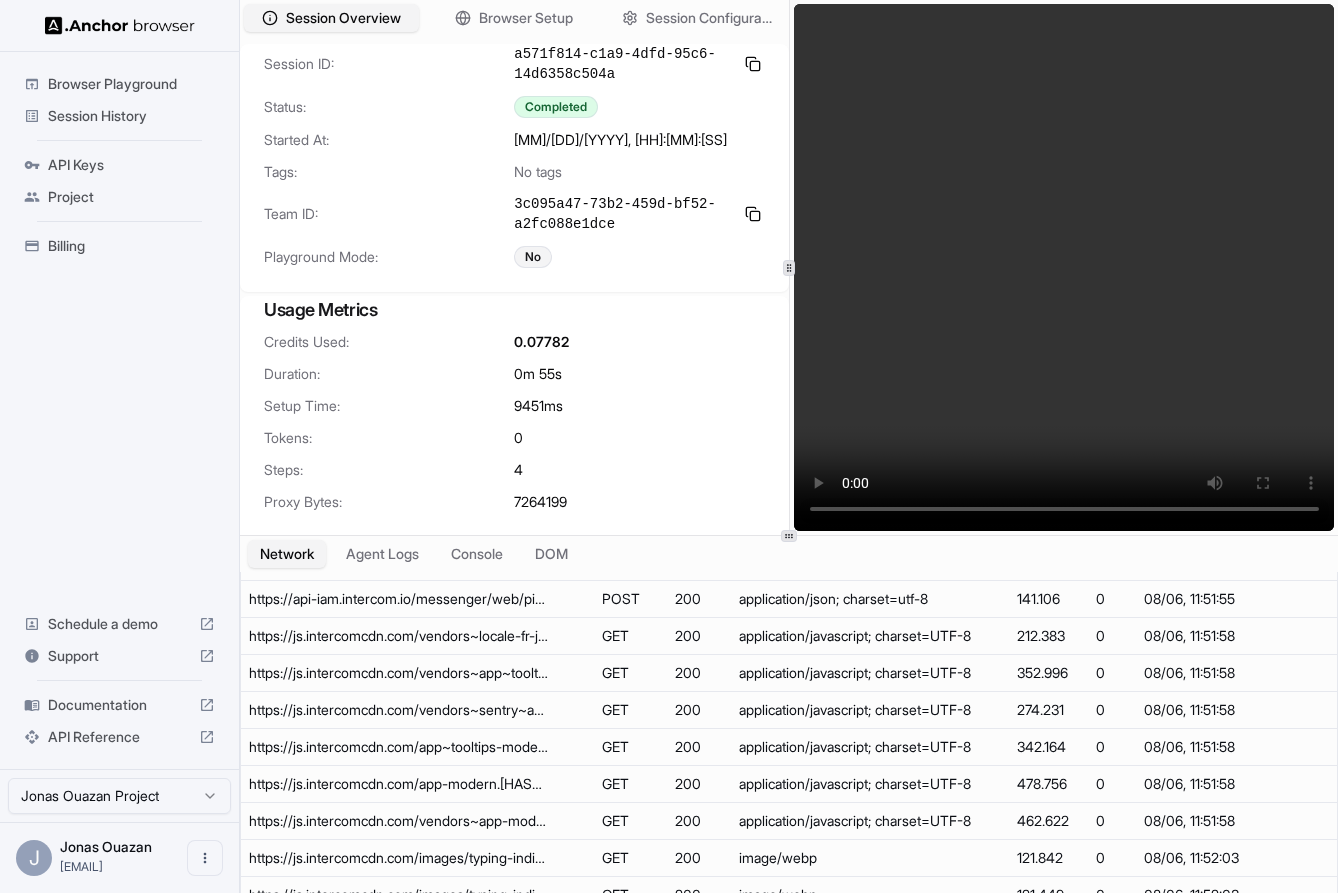 scroll, scrollTop: 1401, scrollLeft: 0, axis: vertical 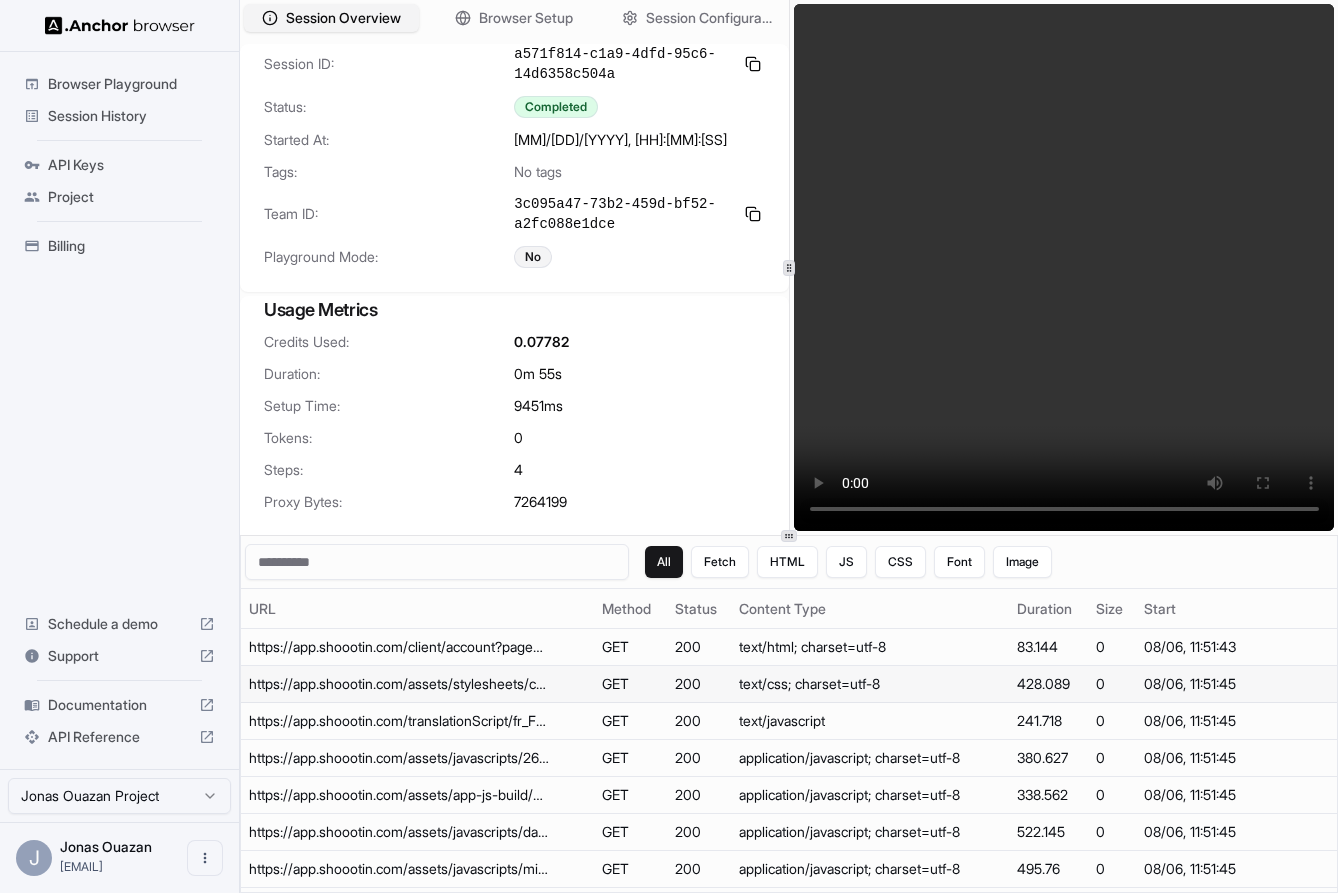 click on "https://app.shoootin.com/assets/stylesheets/ca6de9d8d00711b138c9b719f2a797e5-main.min.css" at bounding box center [417, 684] 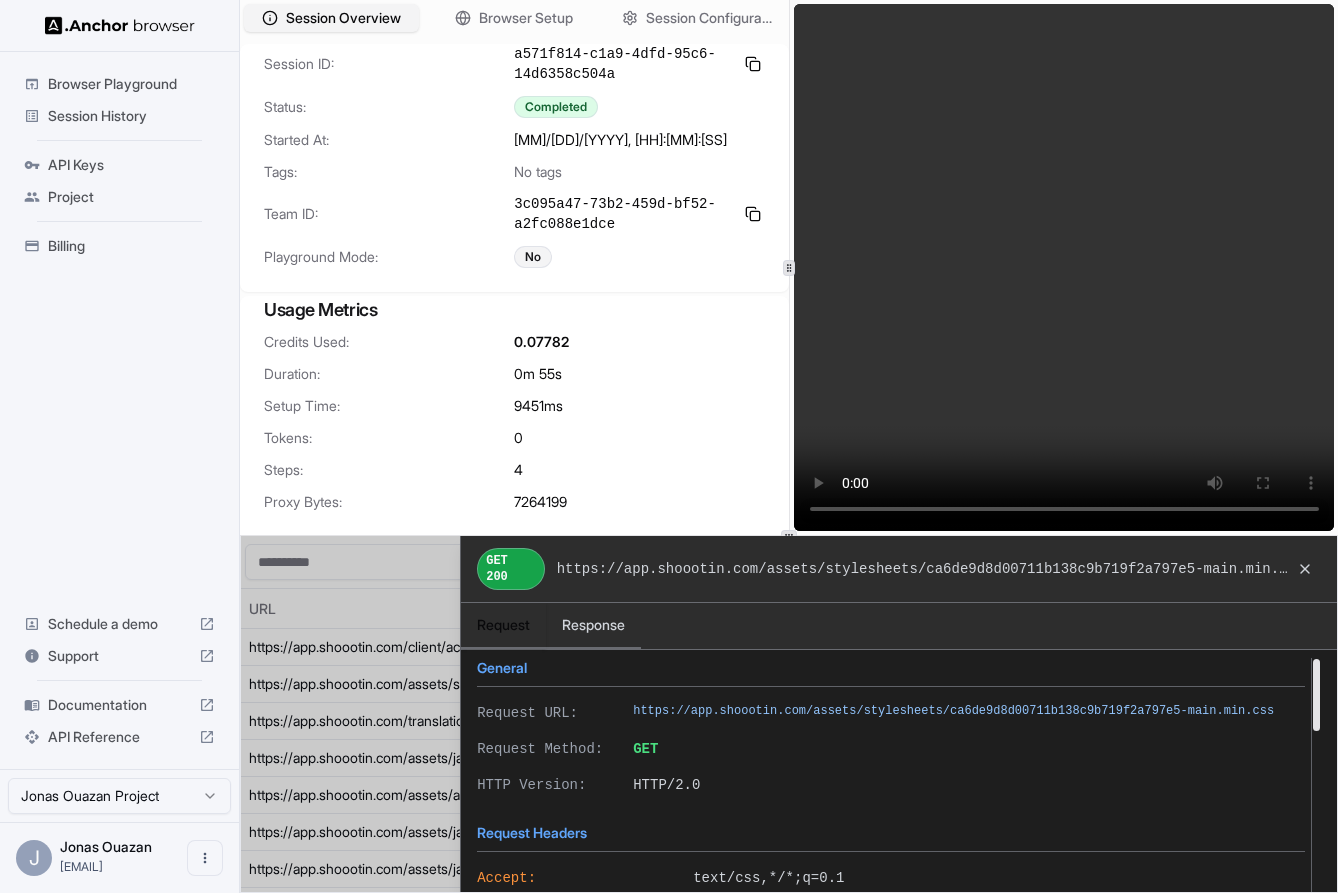 click at bounding box center (789, 714) 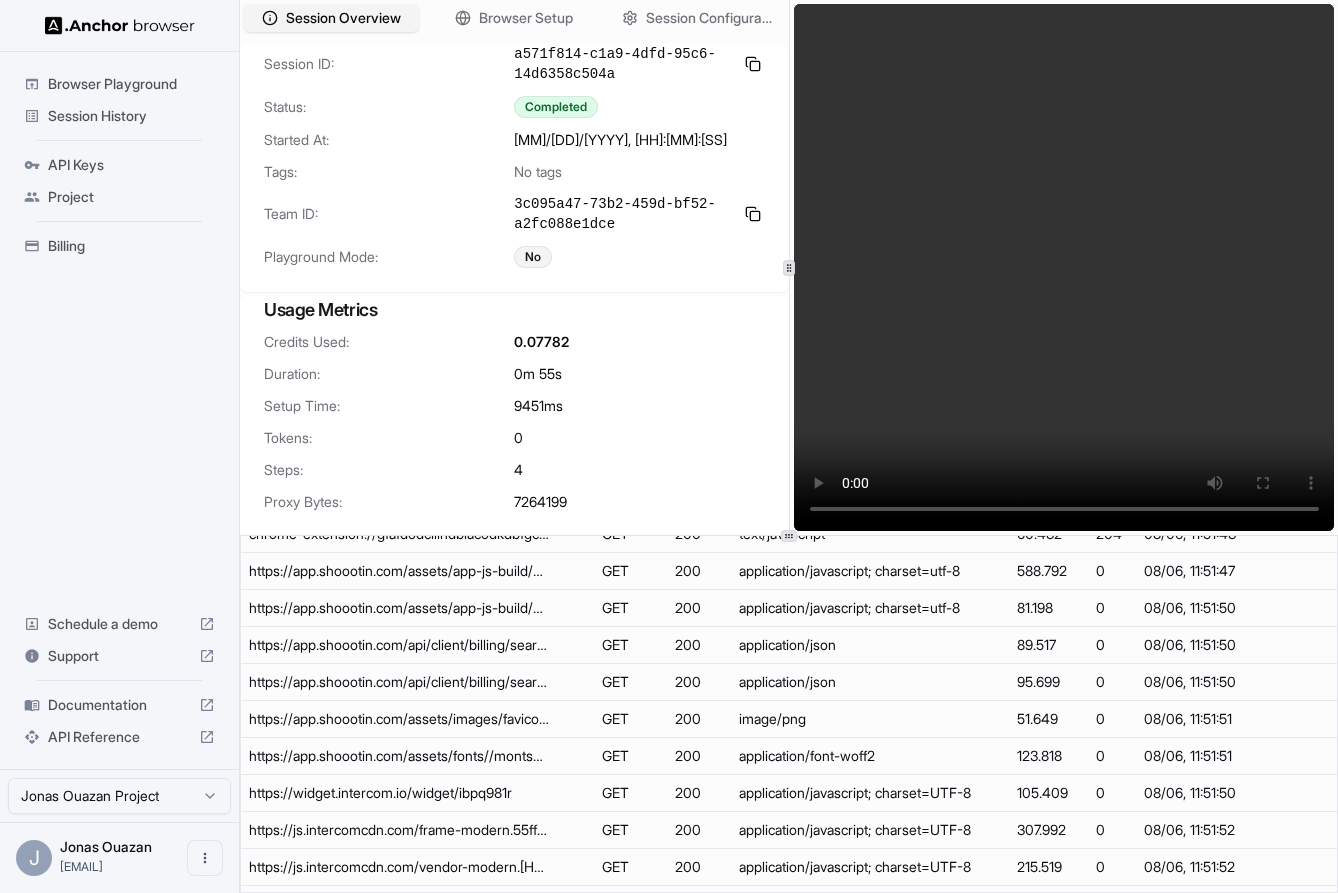 scroll, scrollTop: 1401, scrollLeft: 0, axis: vertical 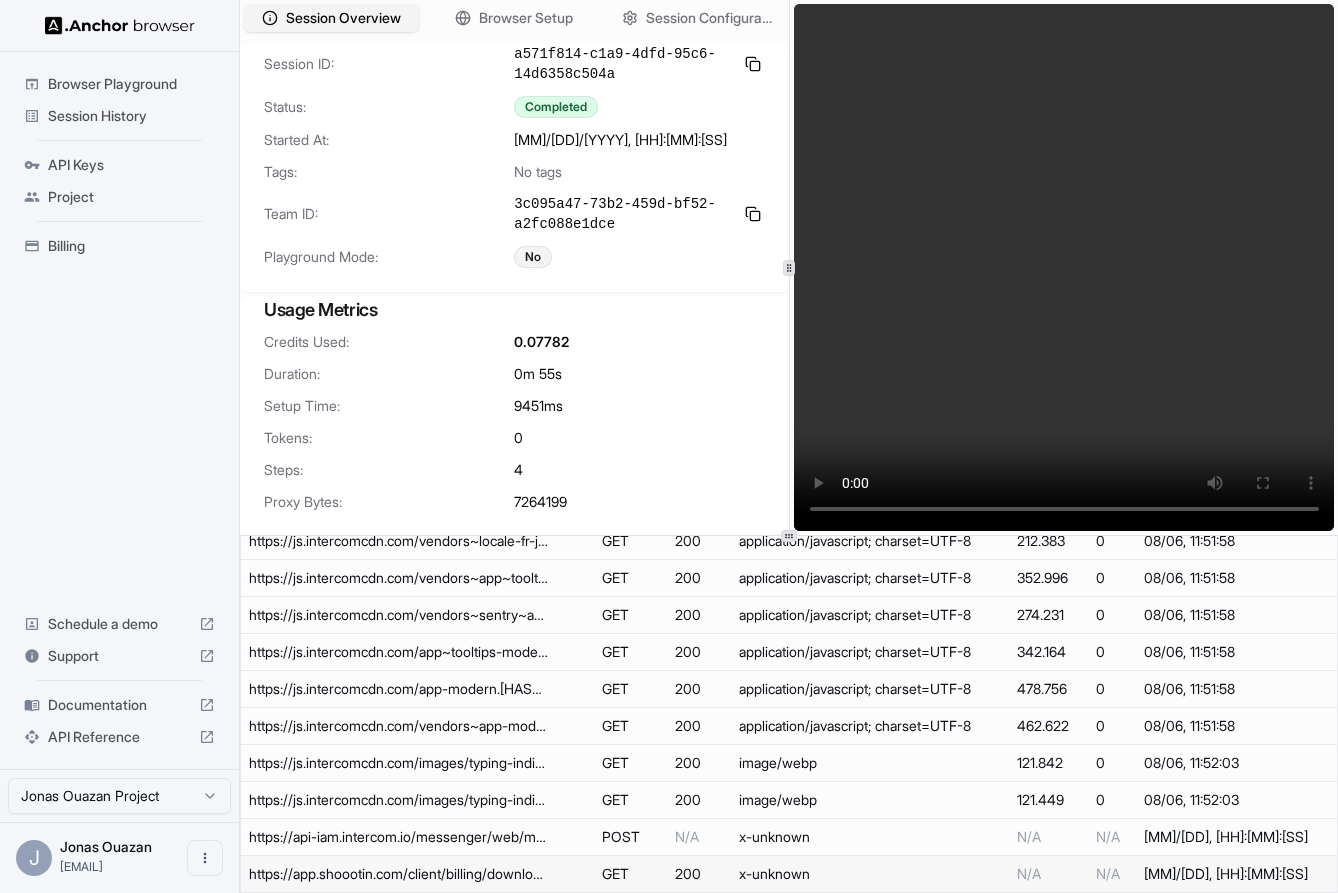click on "https://app.shoootin.com/client/billing/downloadInvoicePdf/6889d983be0fe03c7669d3e3" at bounding box center [417, 874] 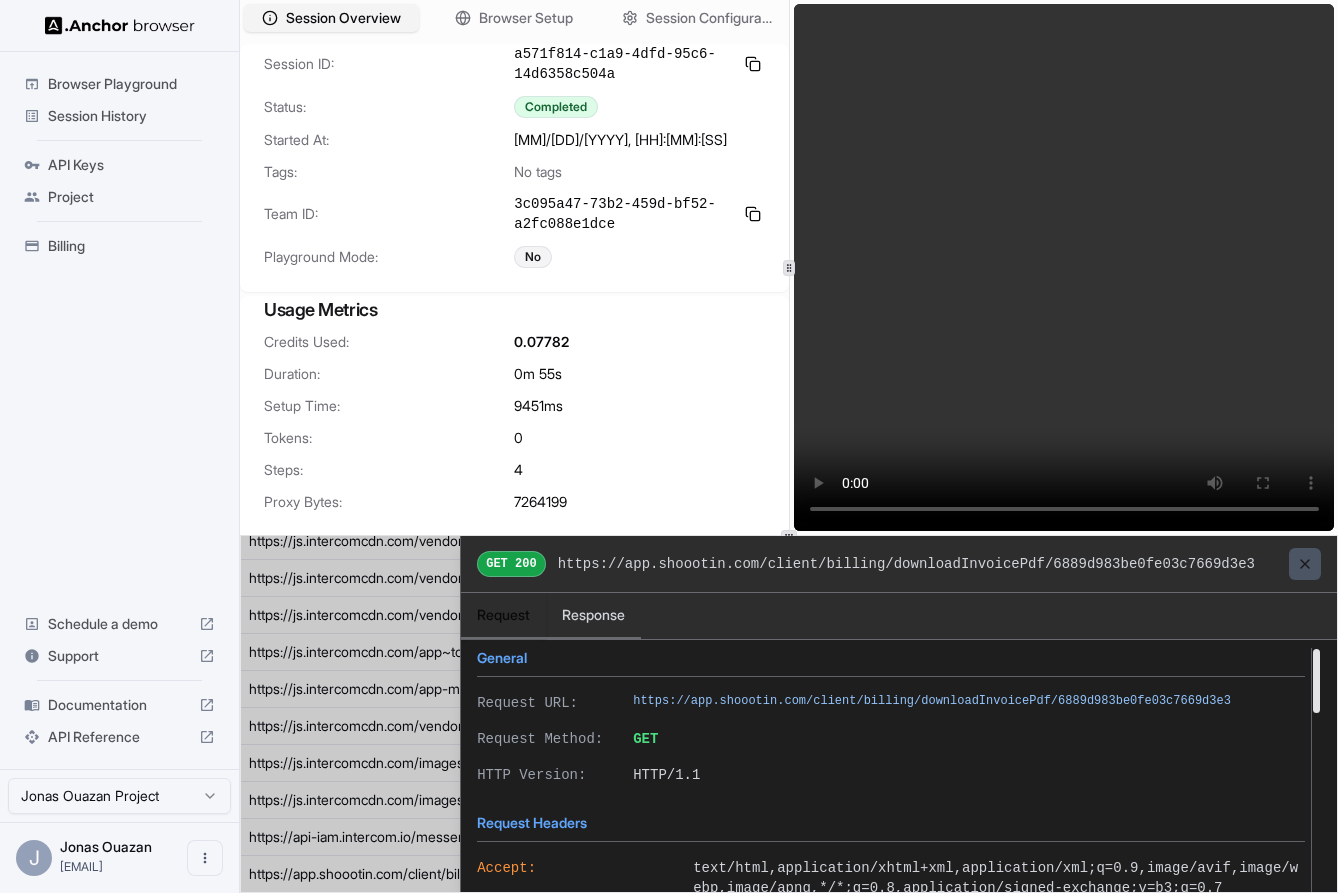 click at bounding box center [1305, 564] 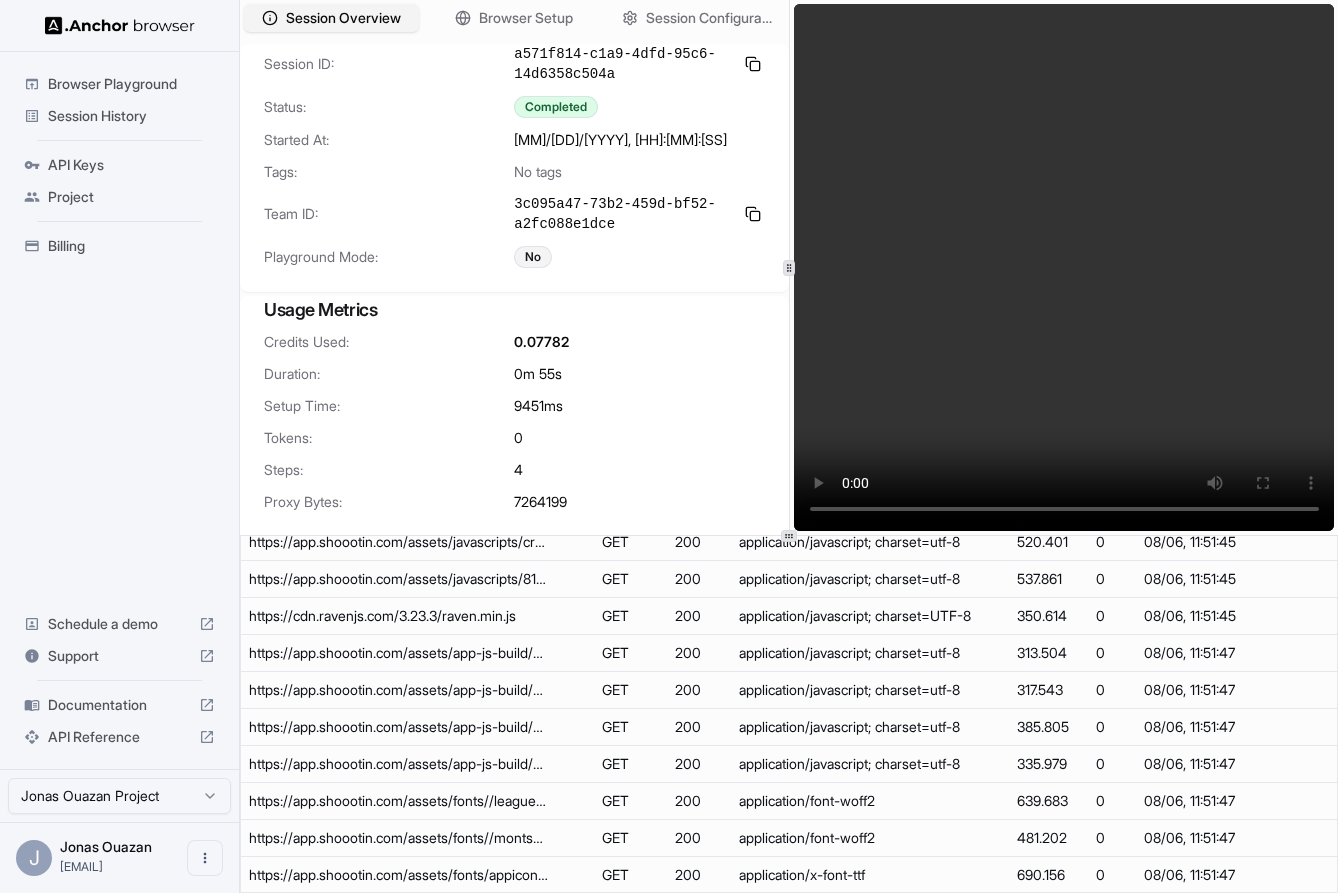 scroll, scrollTop: 0, scrollLeft: 0, axis: both 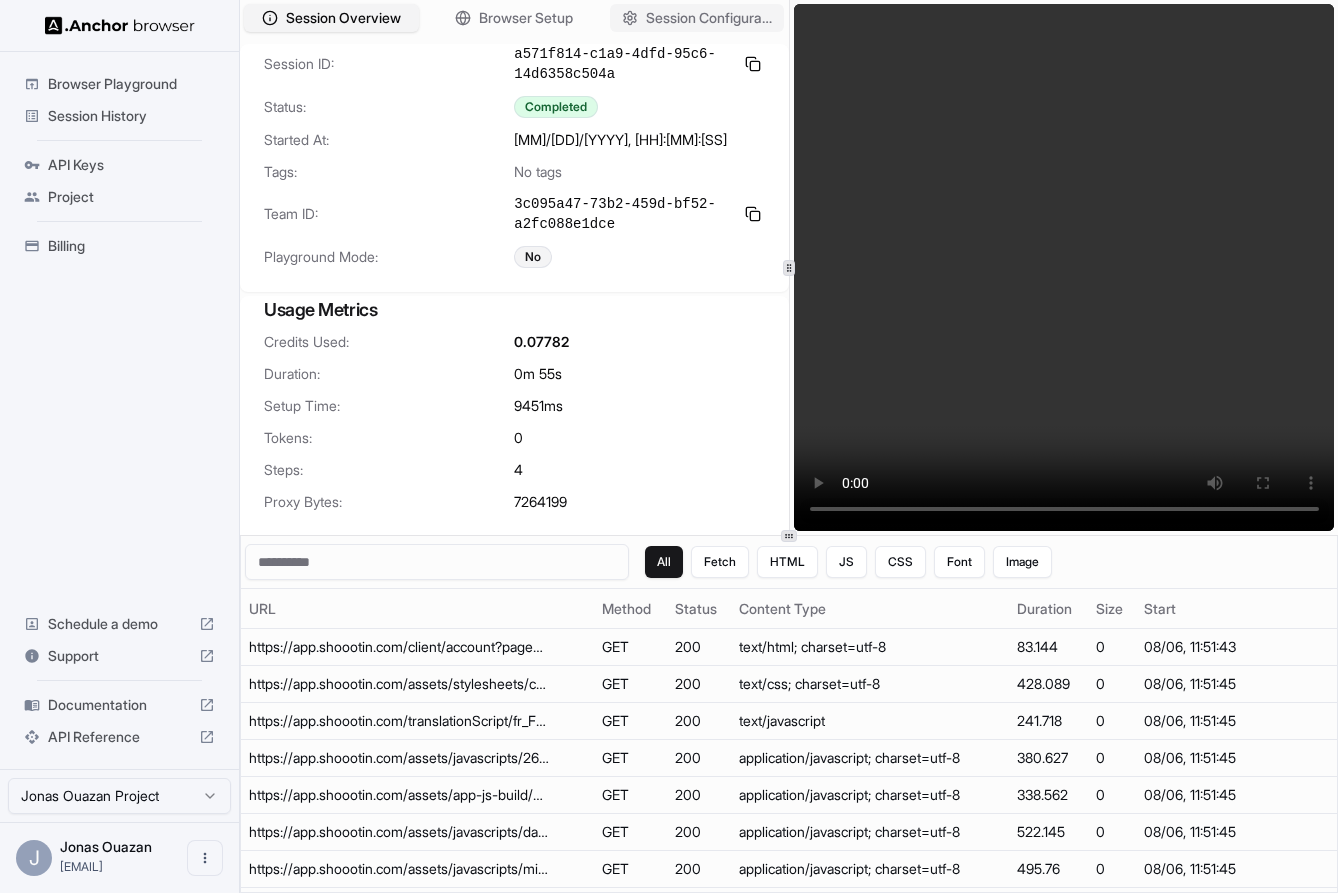 click on "Session Configuration" at bounding box center (709, 18) 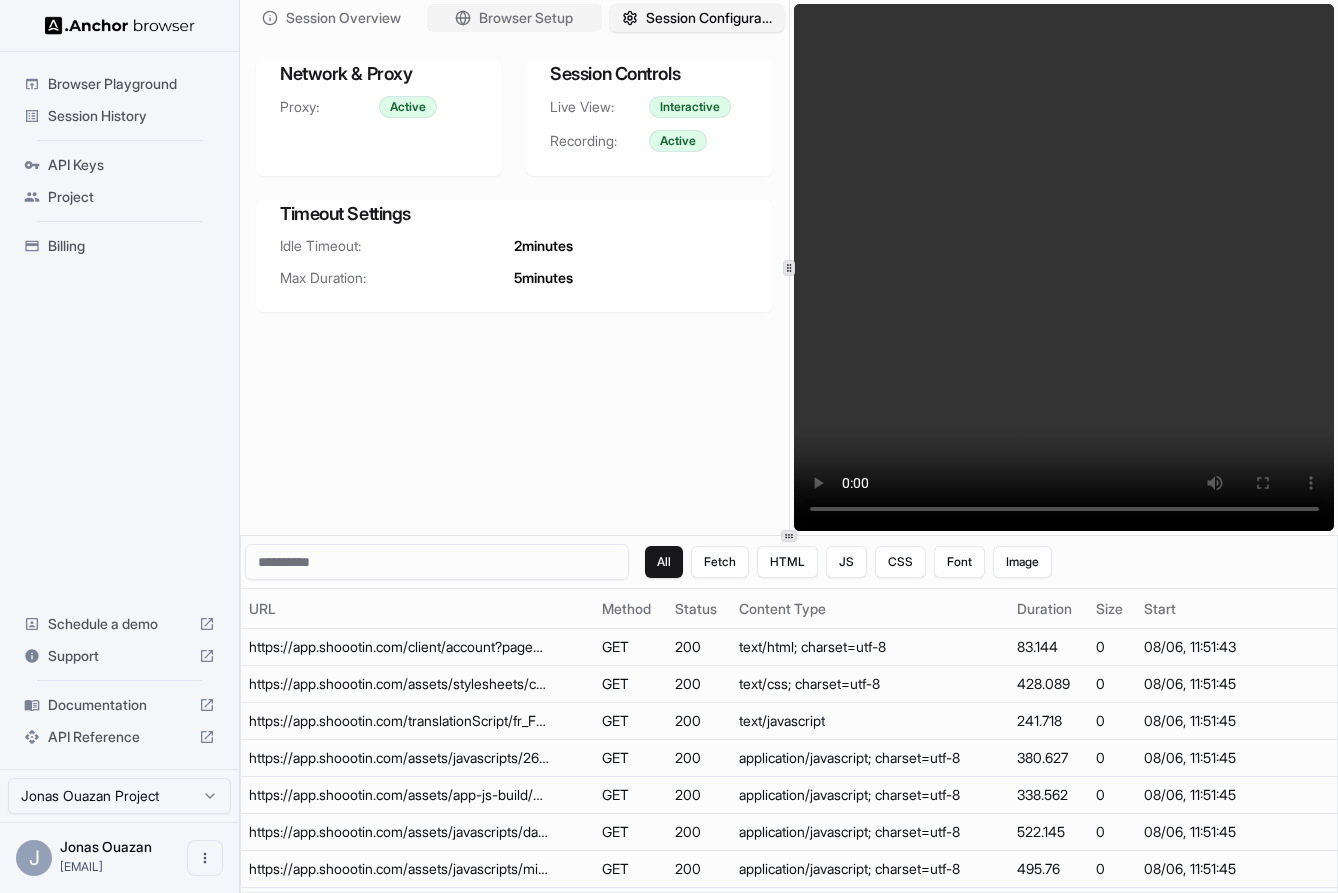click on "Browser Setup" at bounding box center [526, 18] 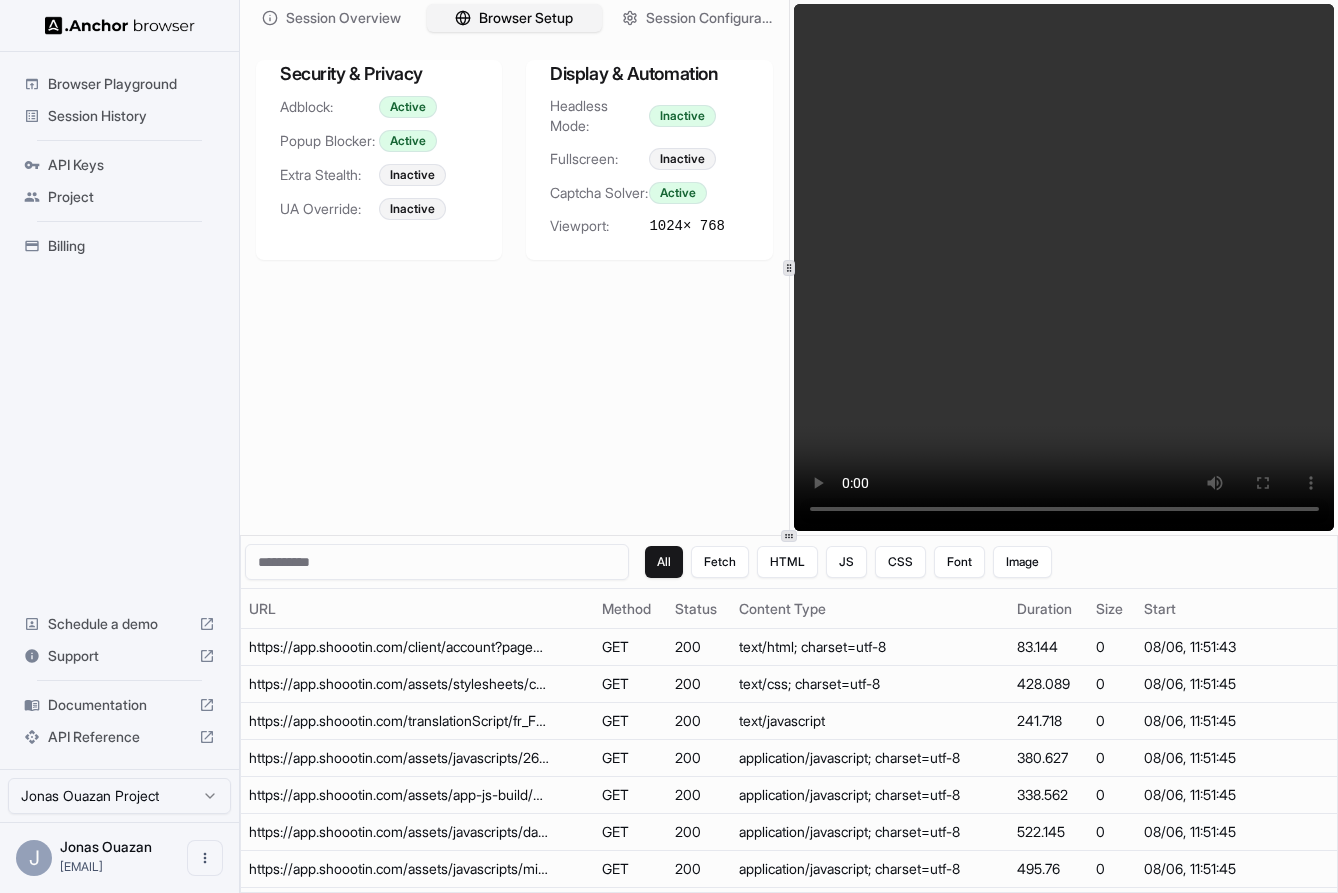 click on "Session Overview Browser Setup Session Configuration" at bounding box center (514, 18) 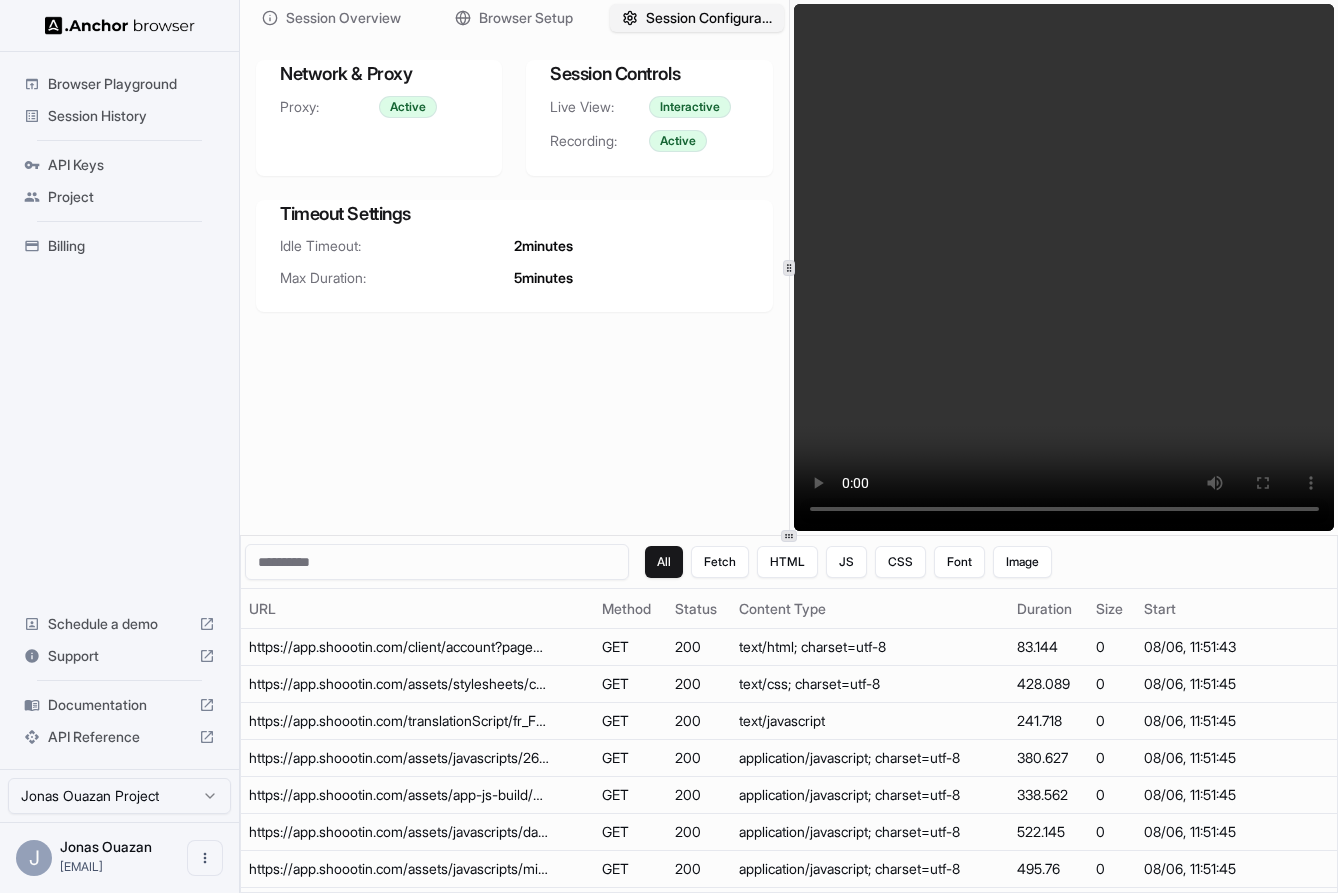 click on "Session Configuration" at bounding box center (709, 18) 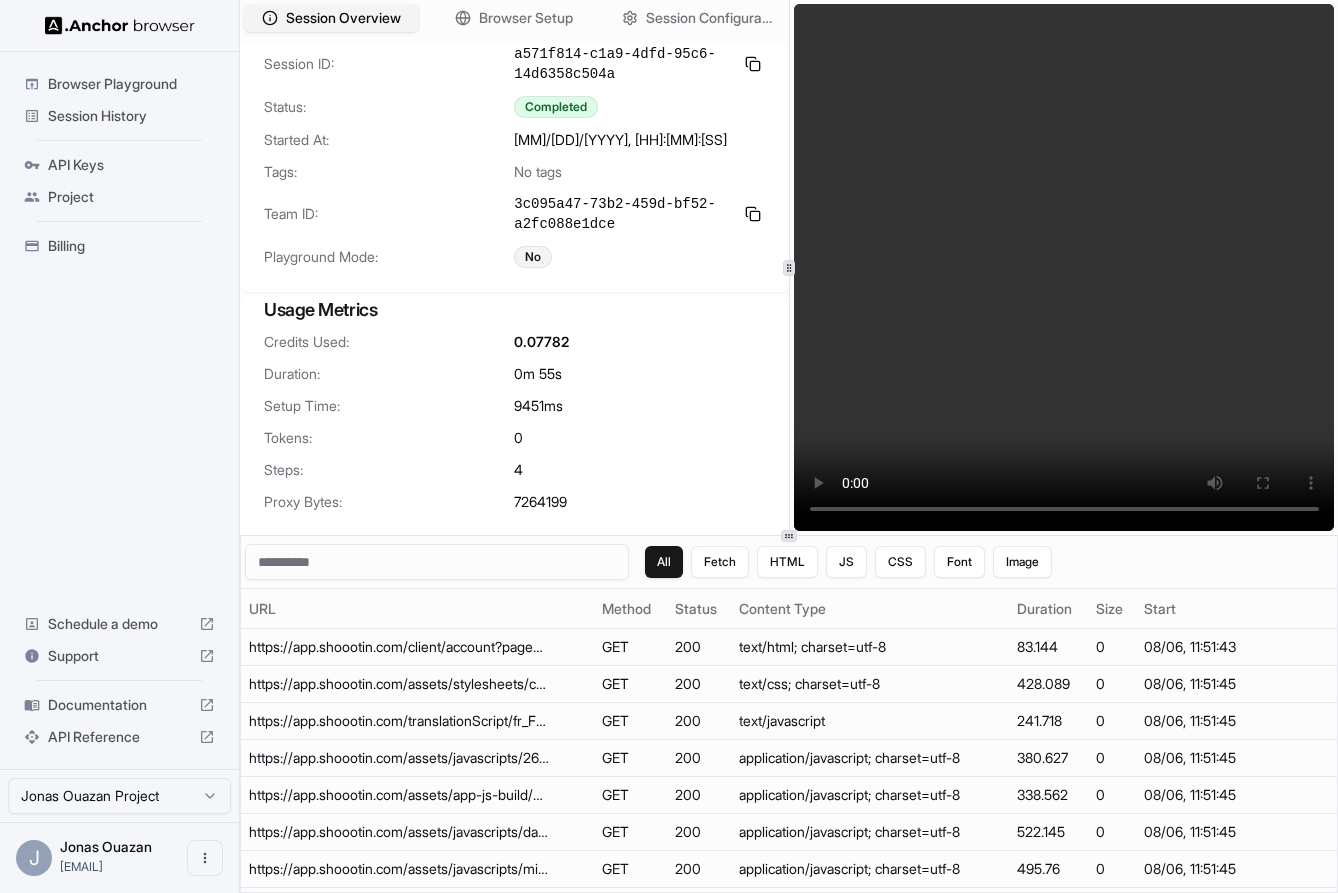 click on "Session Overview" at bounding box center (343, 18) 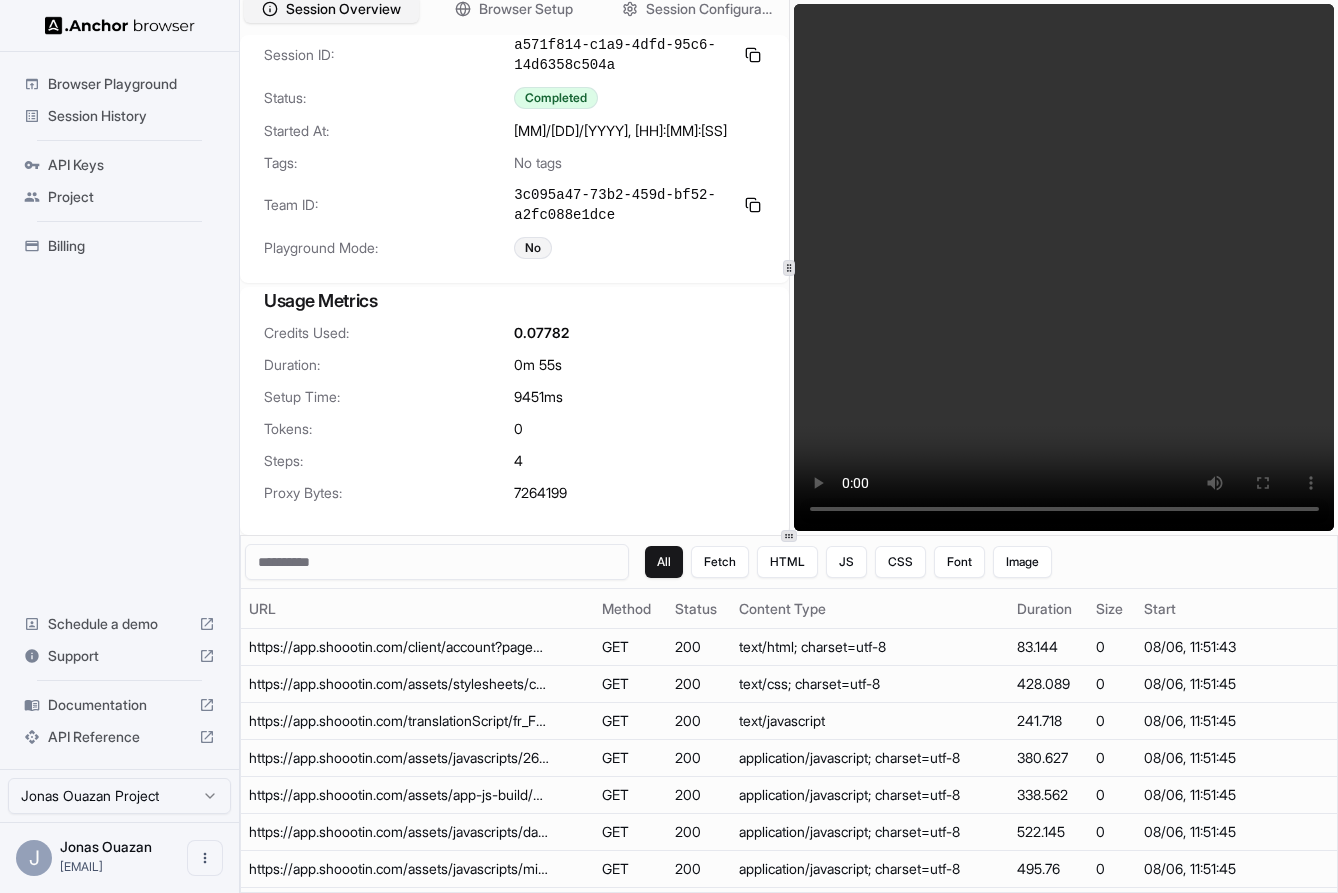 scroll, scrollTop: 0, scrollLeft: 0, axis: both 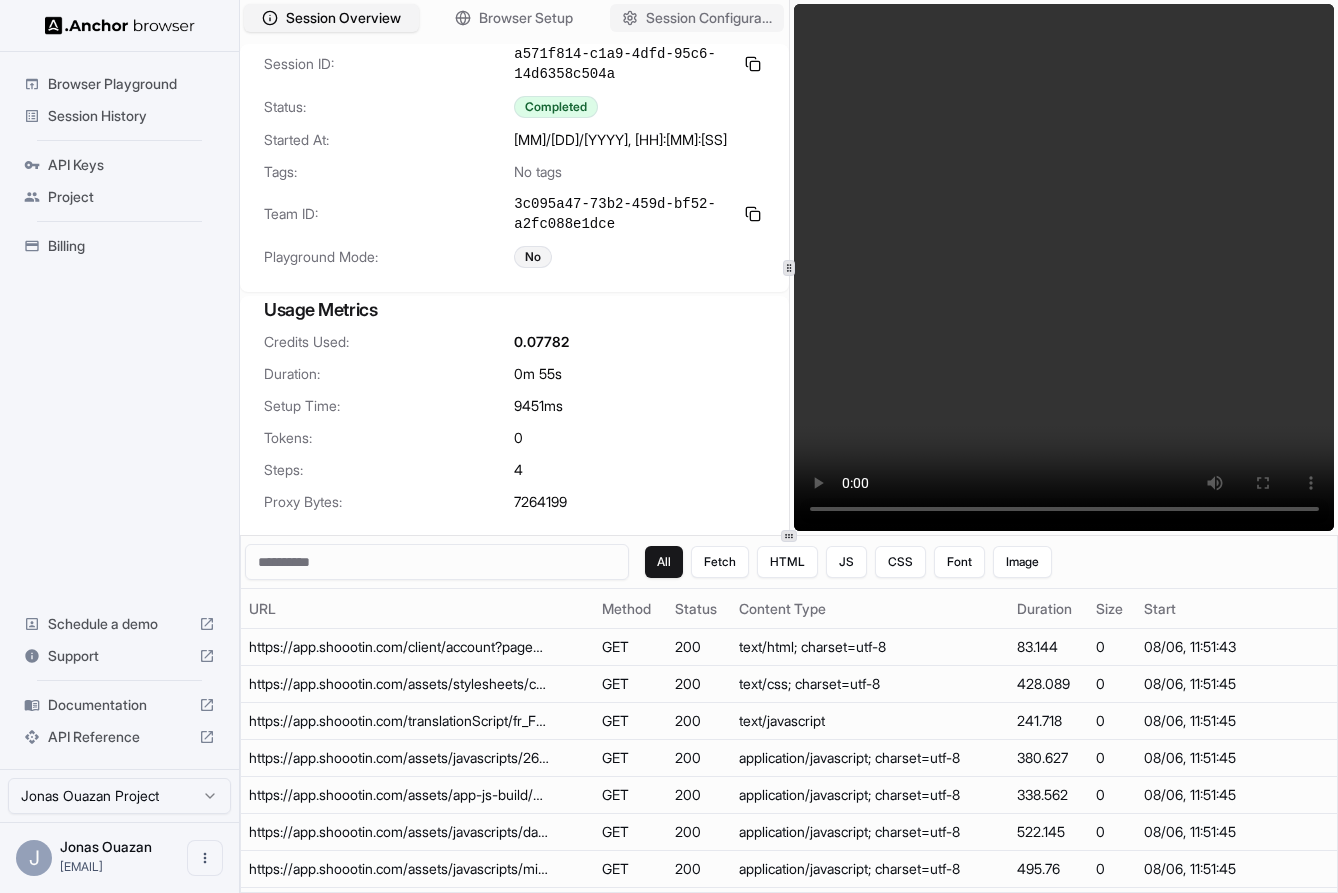 click on "Session Configuration" at bounding box center [709, 18] 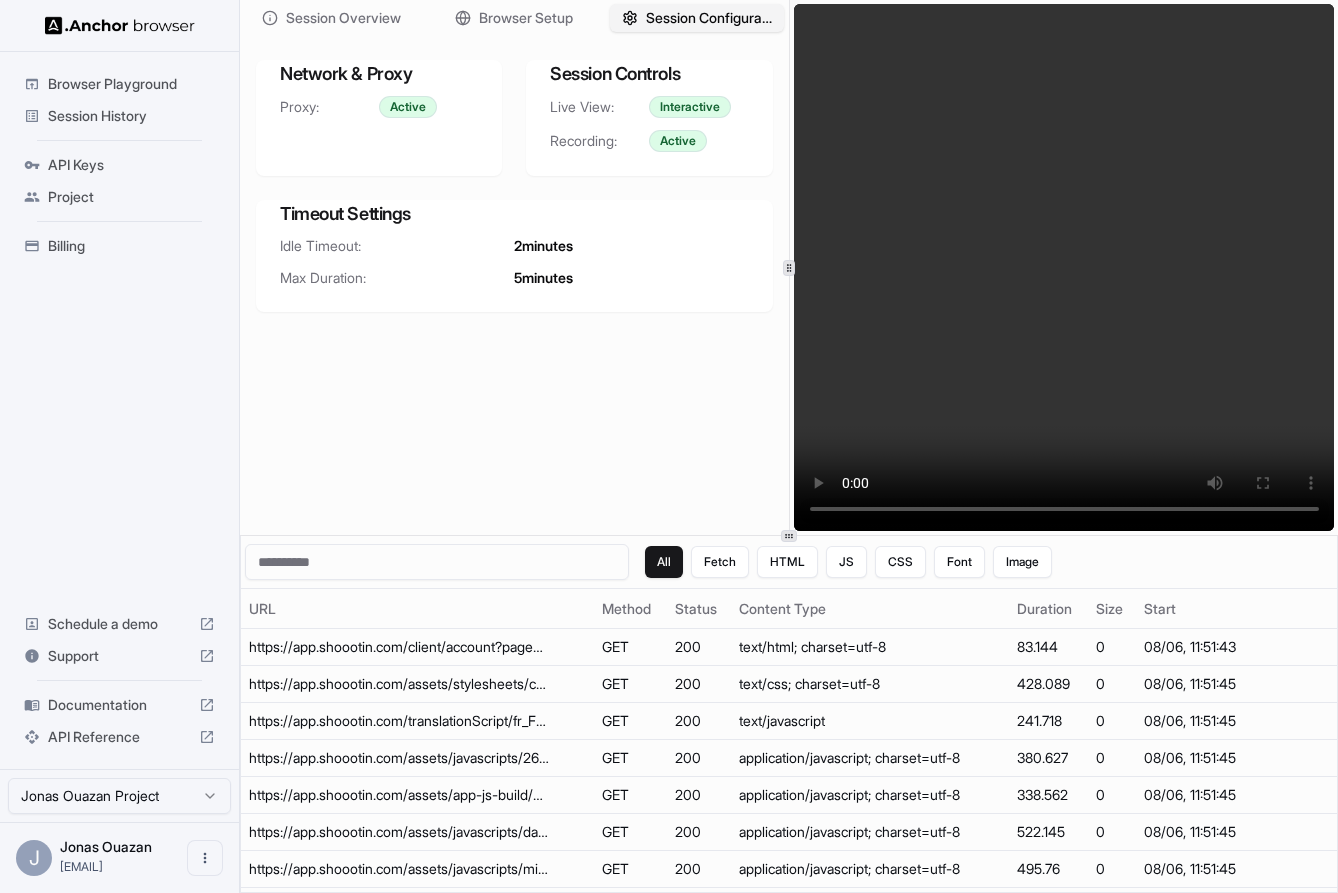 click on "Session Controls" at bounding box center [649, 74] 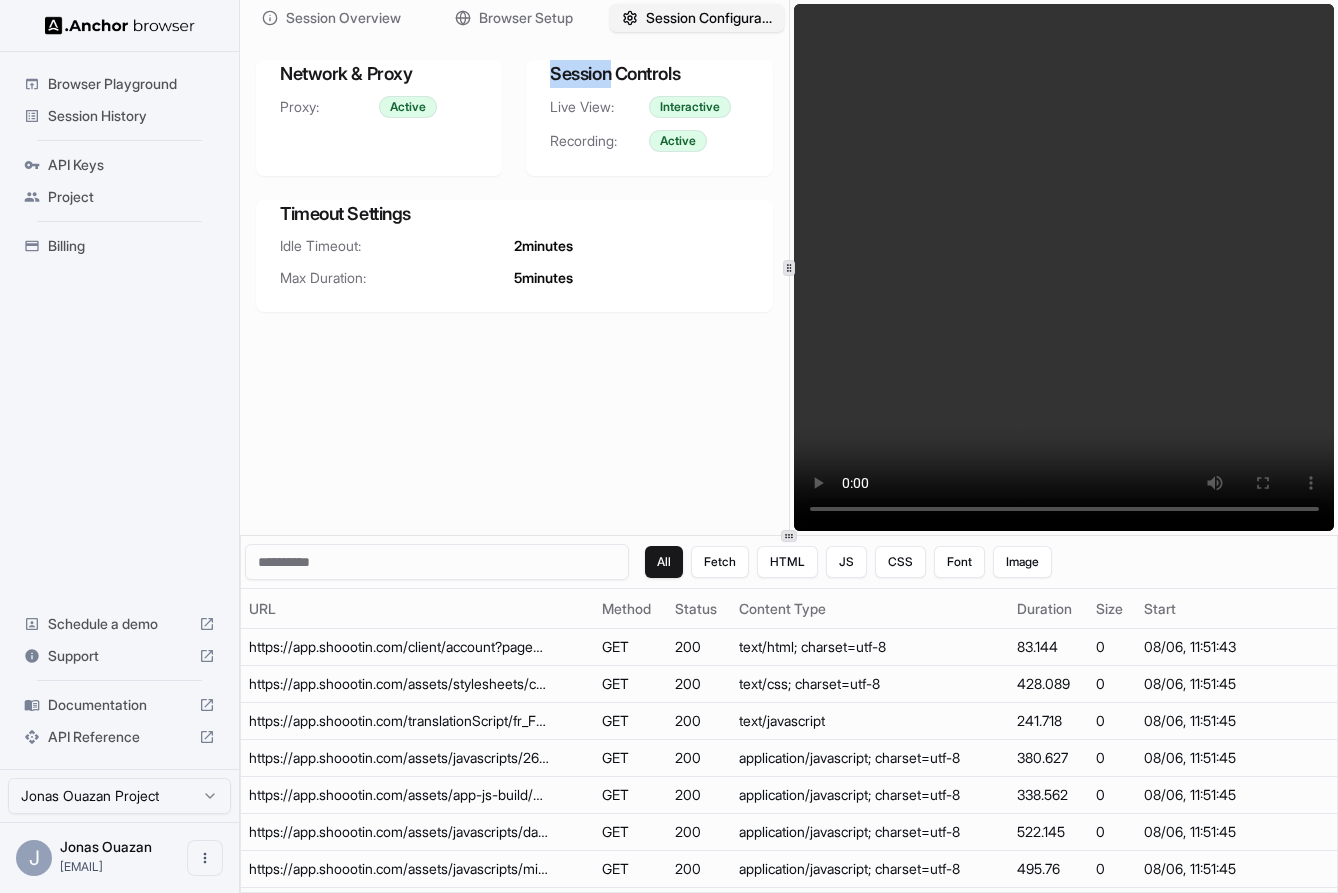 click on "Session Controls" at bounding box center [649, 74] 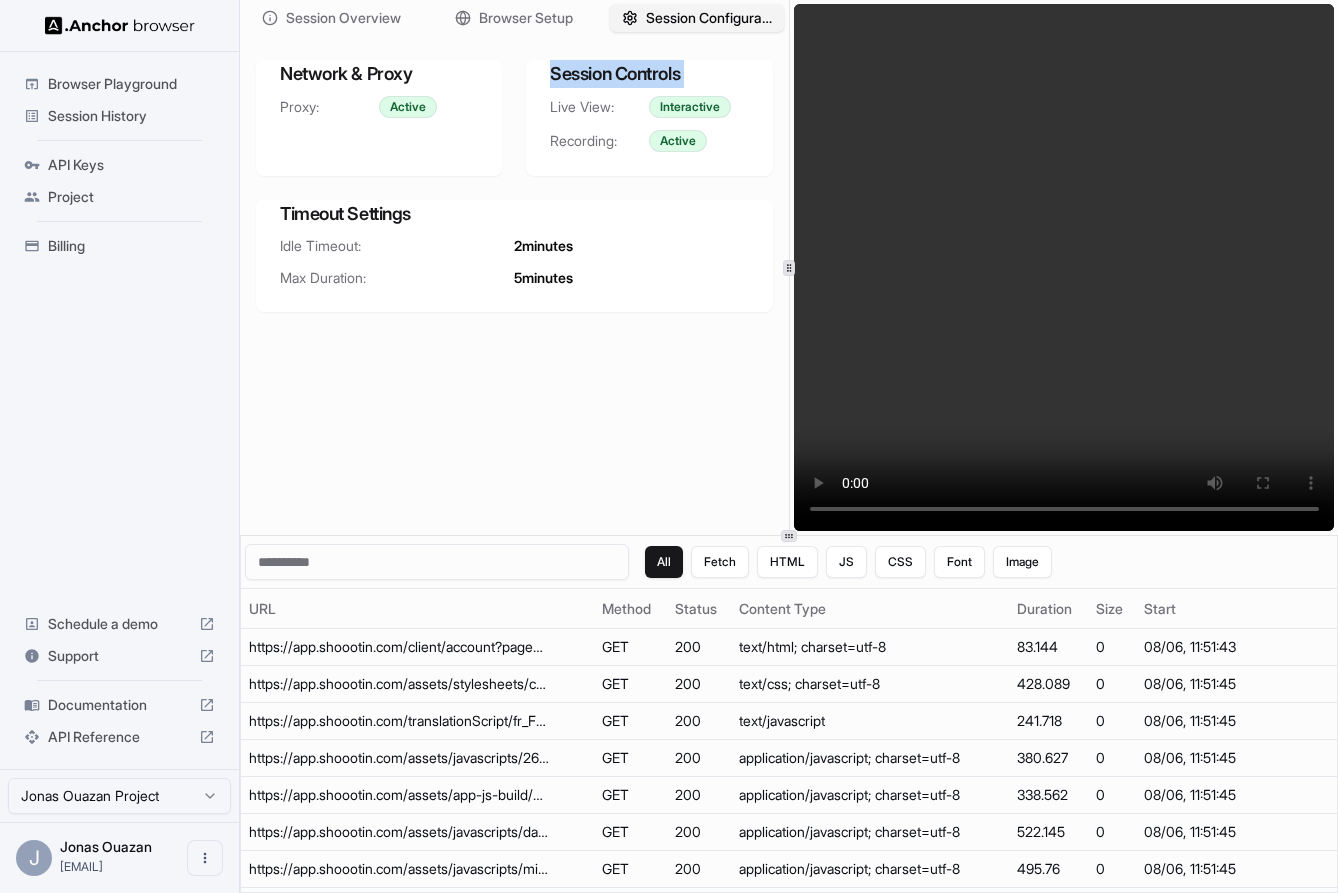 click on "Session Controls" at bounding box center [649, 74] 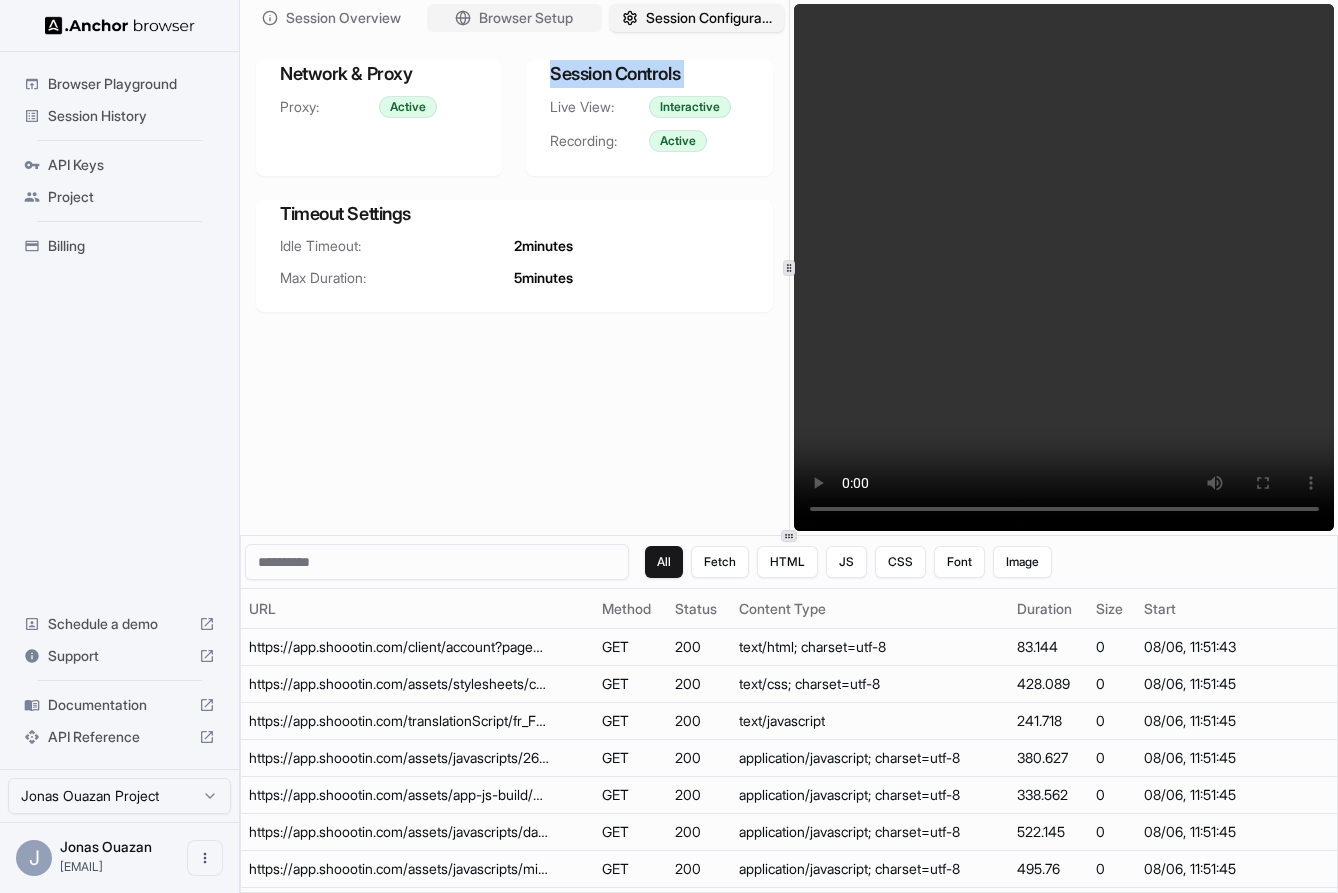 click on "Browser Setup" at bounding box center [526, 18] 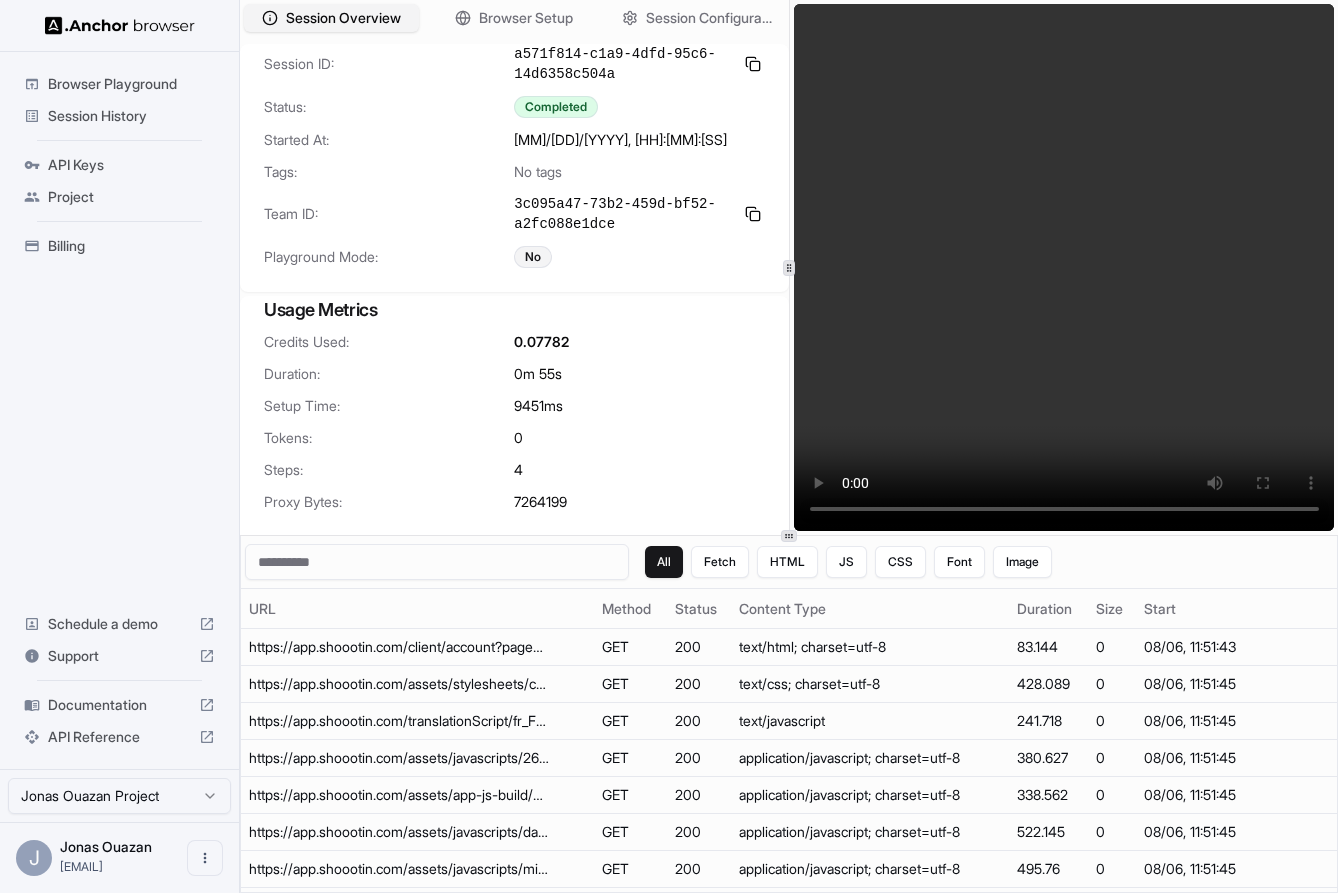 click on "Session Overview" at bounding box center (343, 18) 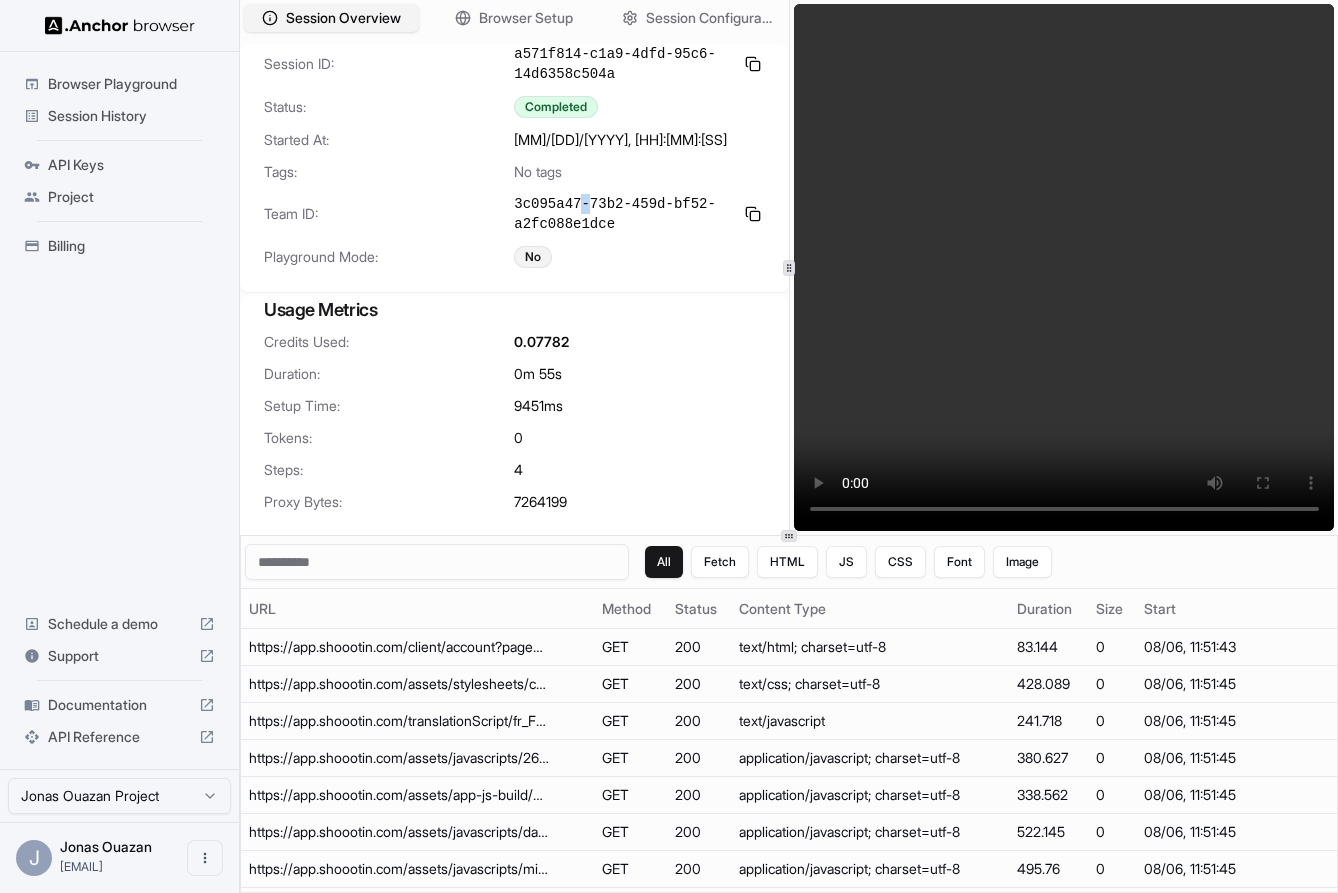 click on "3c095a47-73b2-459d-bf52-a2fc088e1dce" at bounding box center (623, 214) 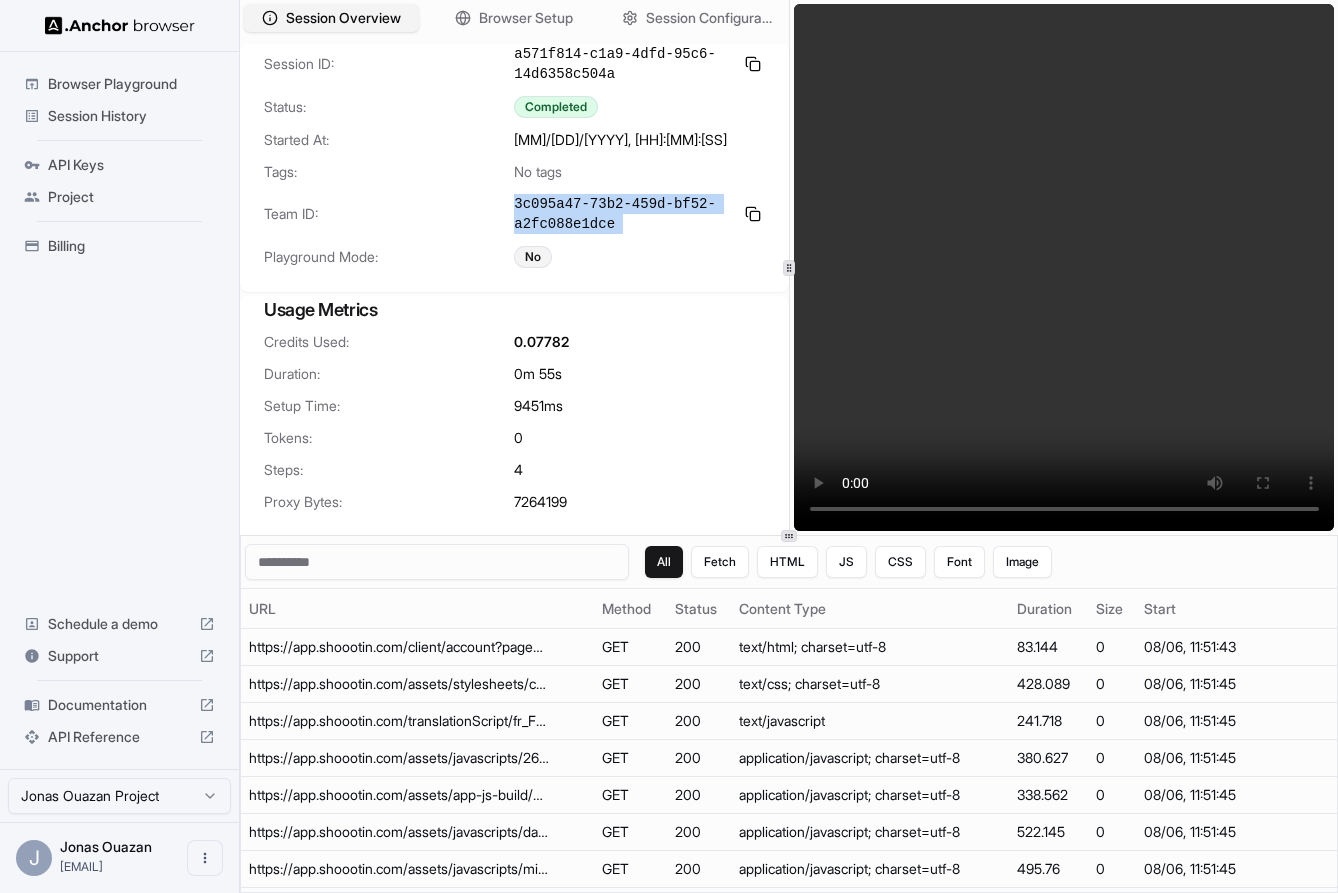 click on "3c095a47-73b2-459d-bf52-a2fc088e1dce" at bounding box center [623, 214] 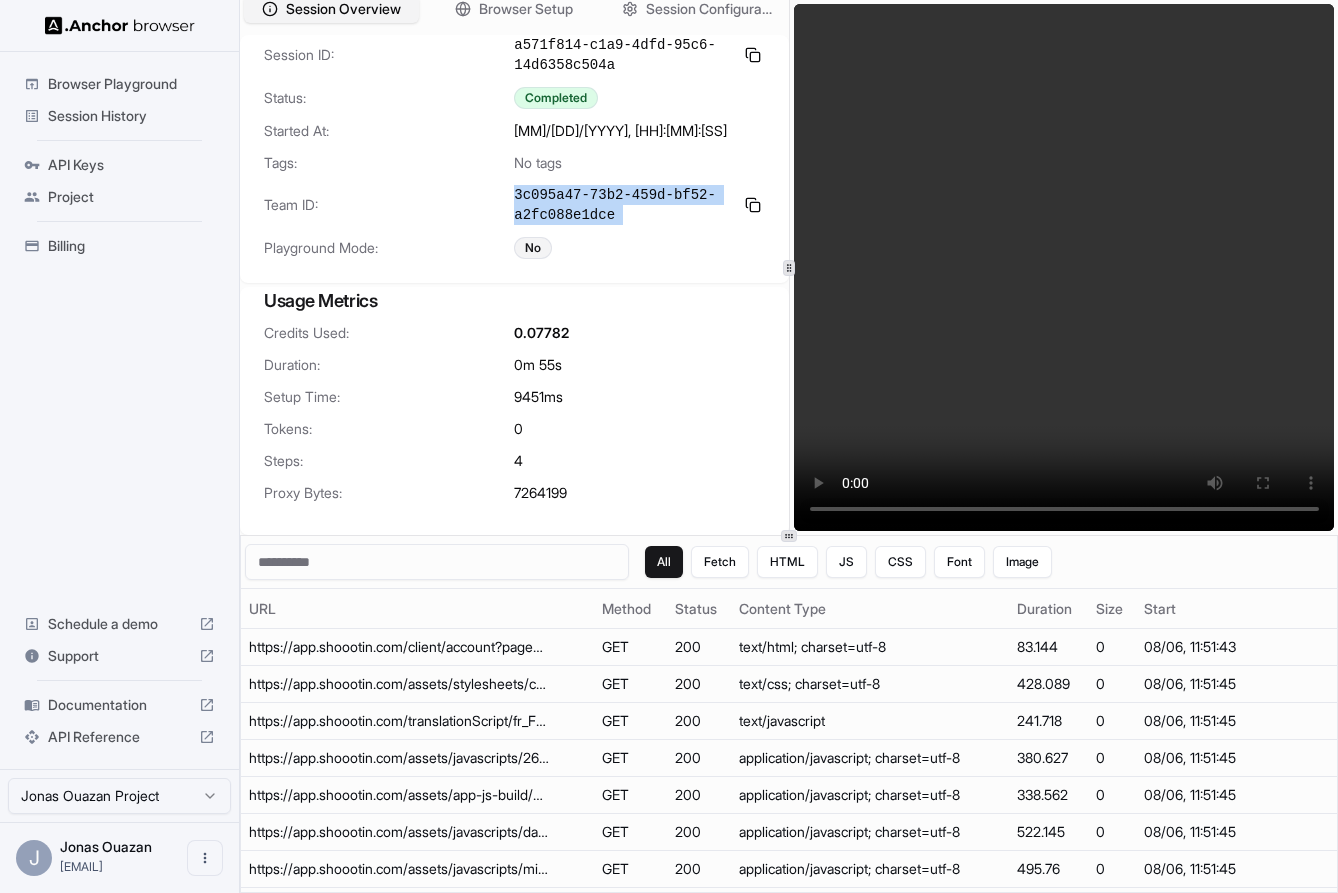 click on "Session Overview" at bounding box center [343, 9] 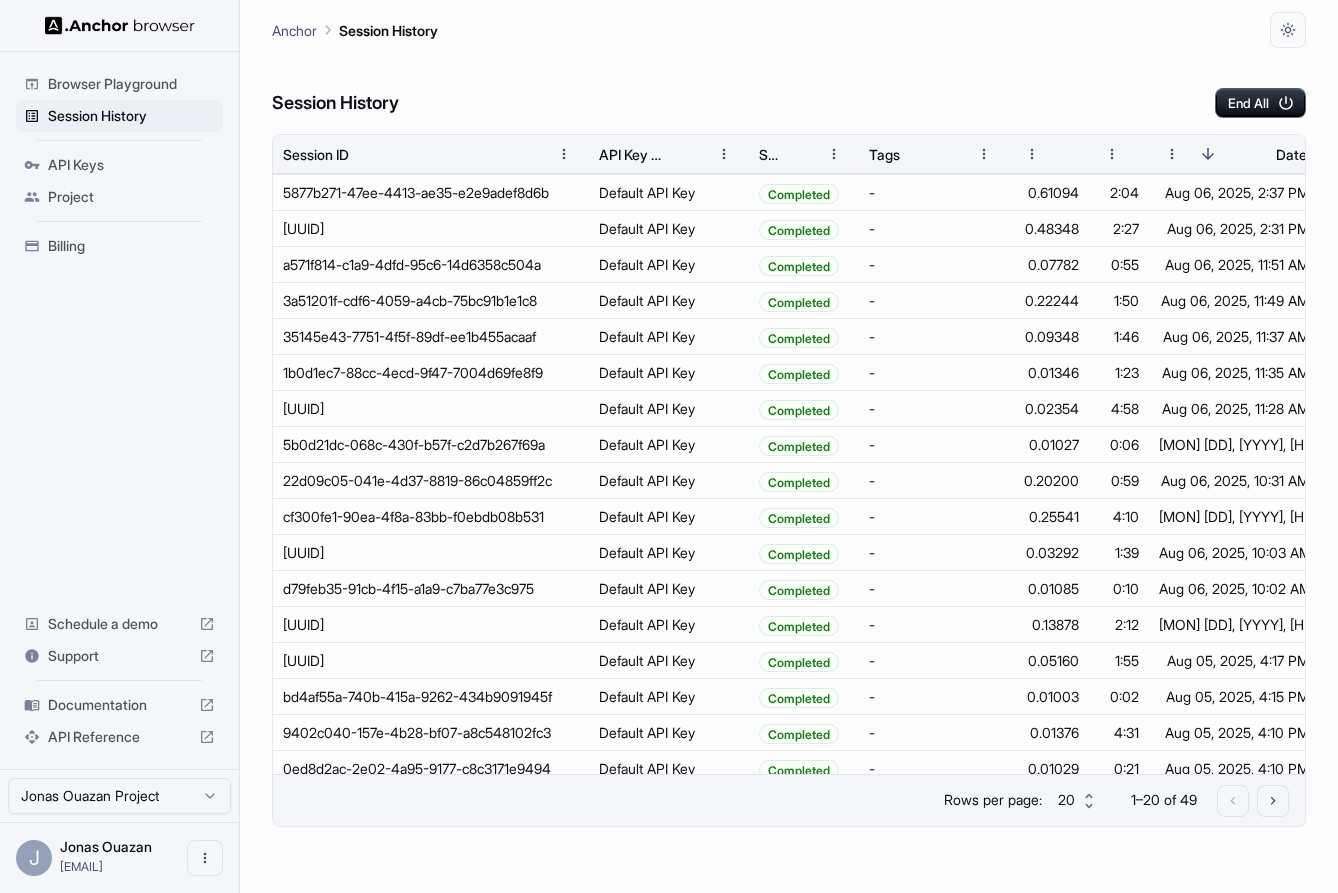 click on "Browser Playground" at bounding box center (131, 84) 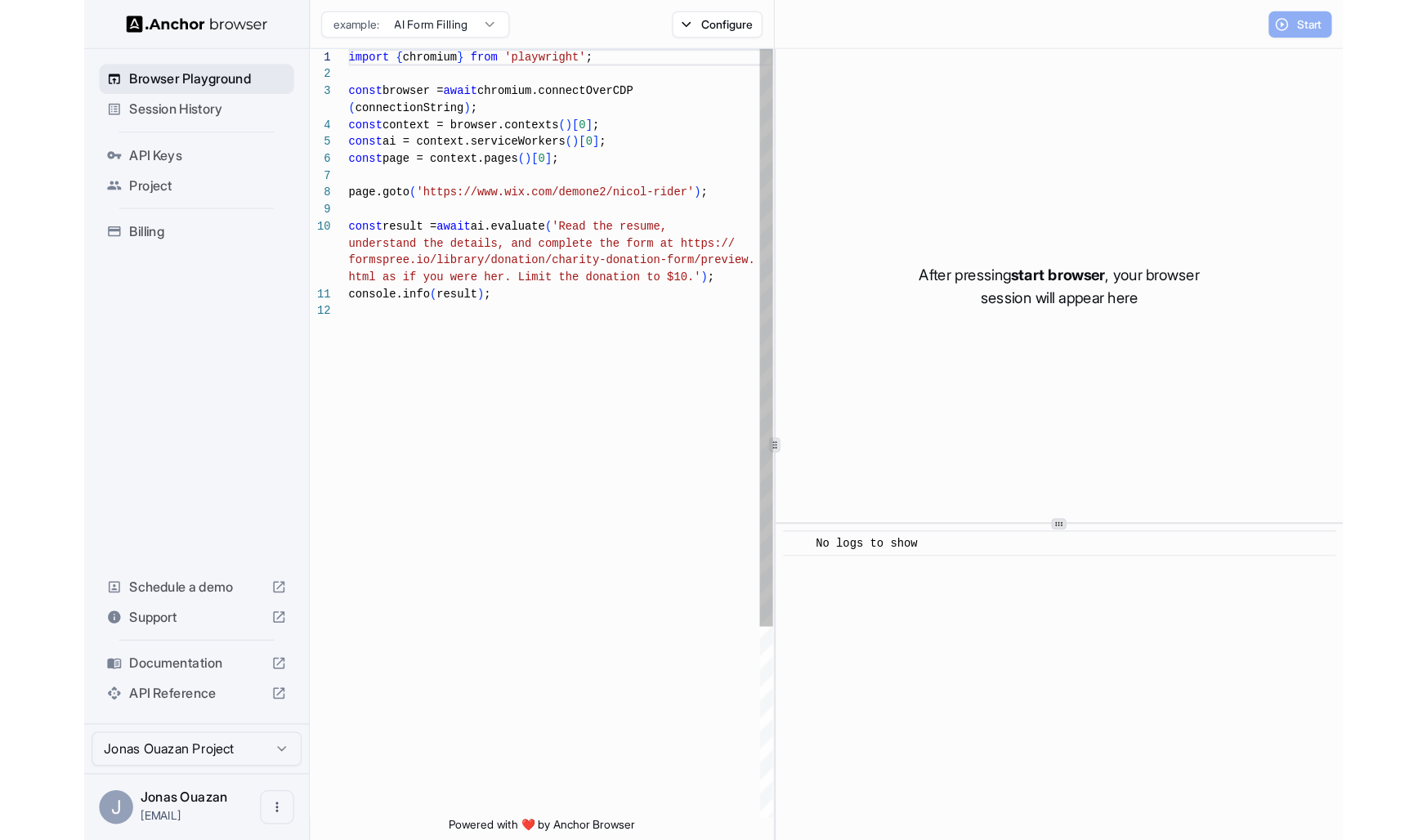 scroll, scrollTop: 132, scrollLeft: 0, axis: vertical 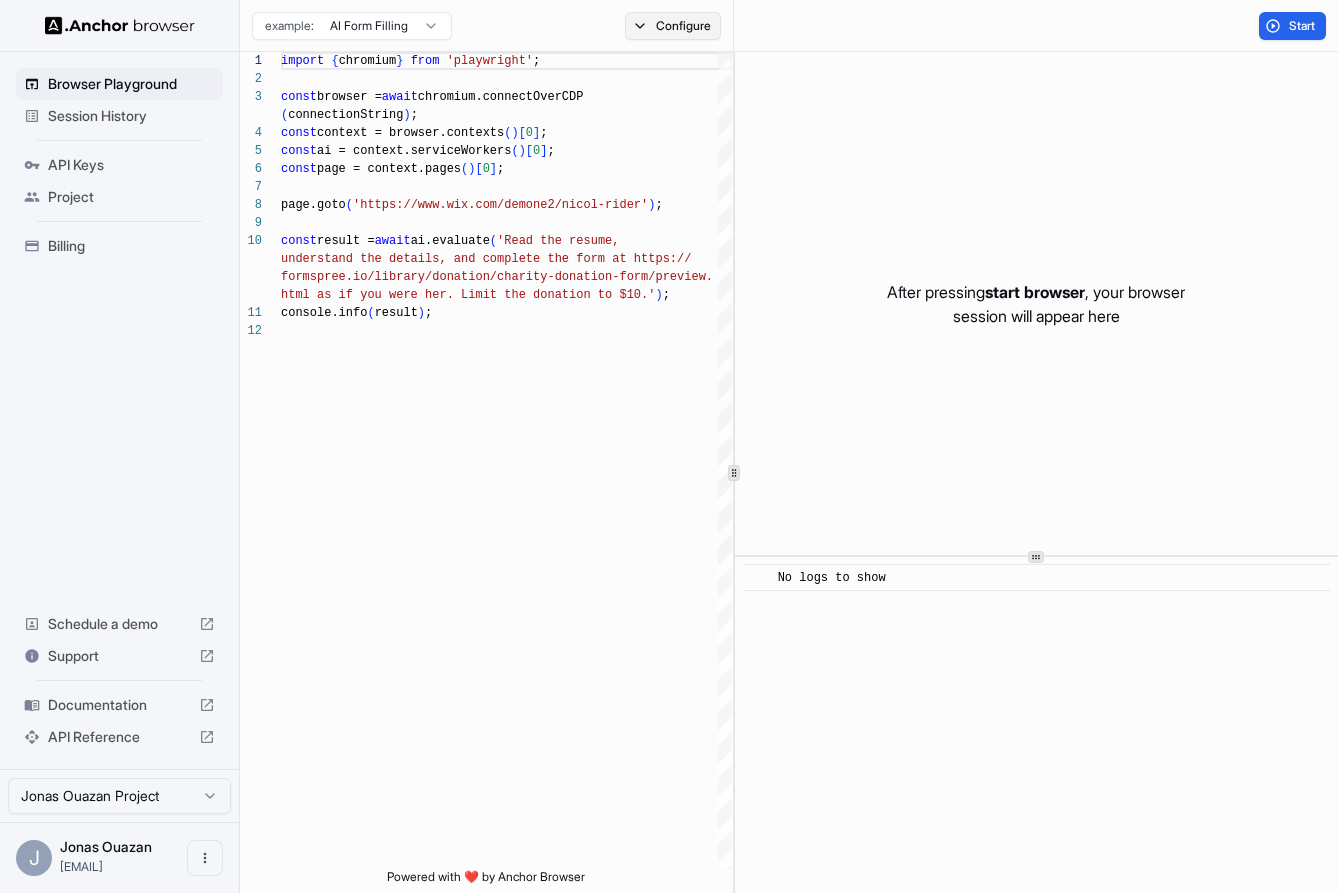 click on "Configure" at bounding box center (673, 26) 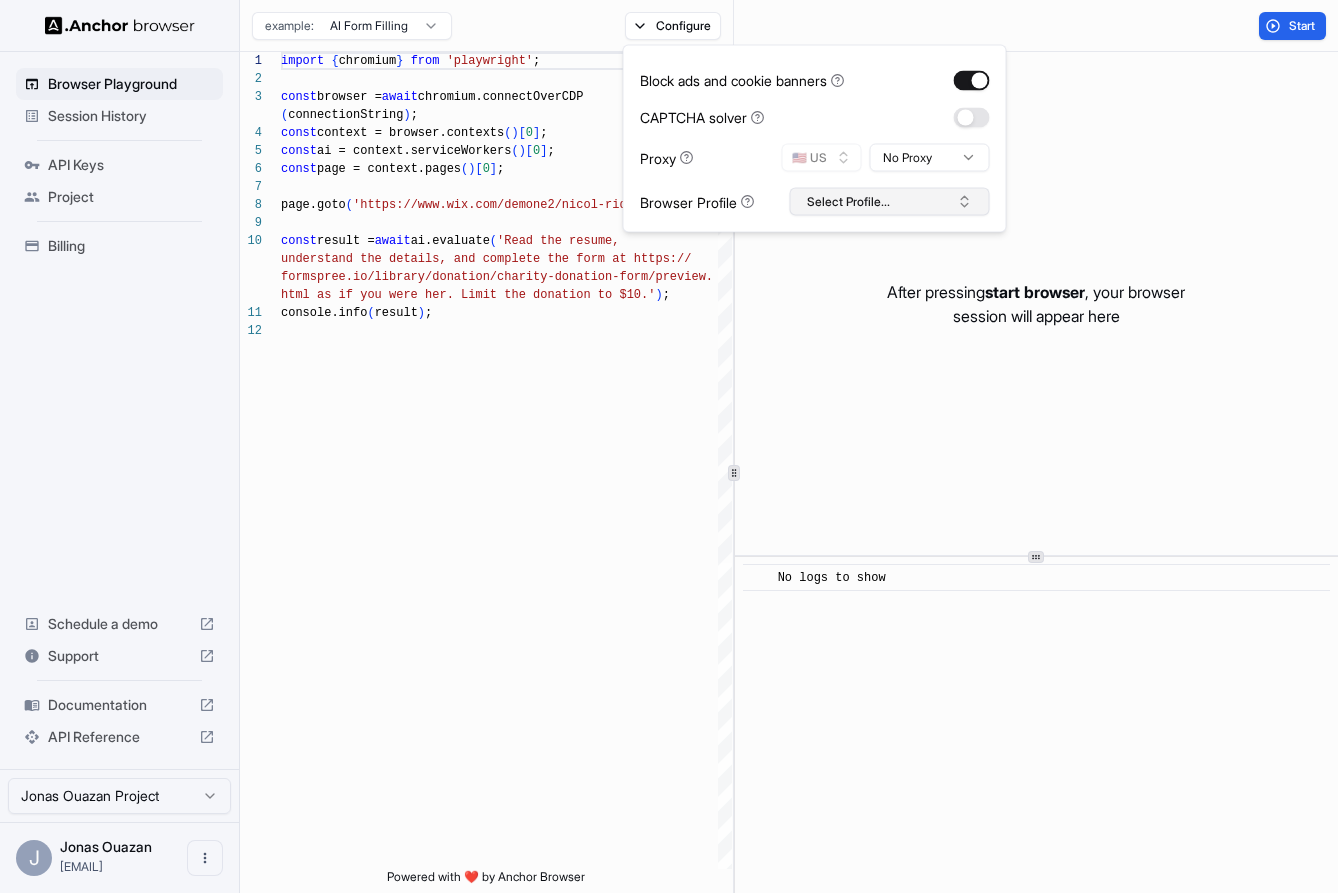 click on "Select Profile..." at bounding box center (890, 202) 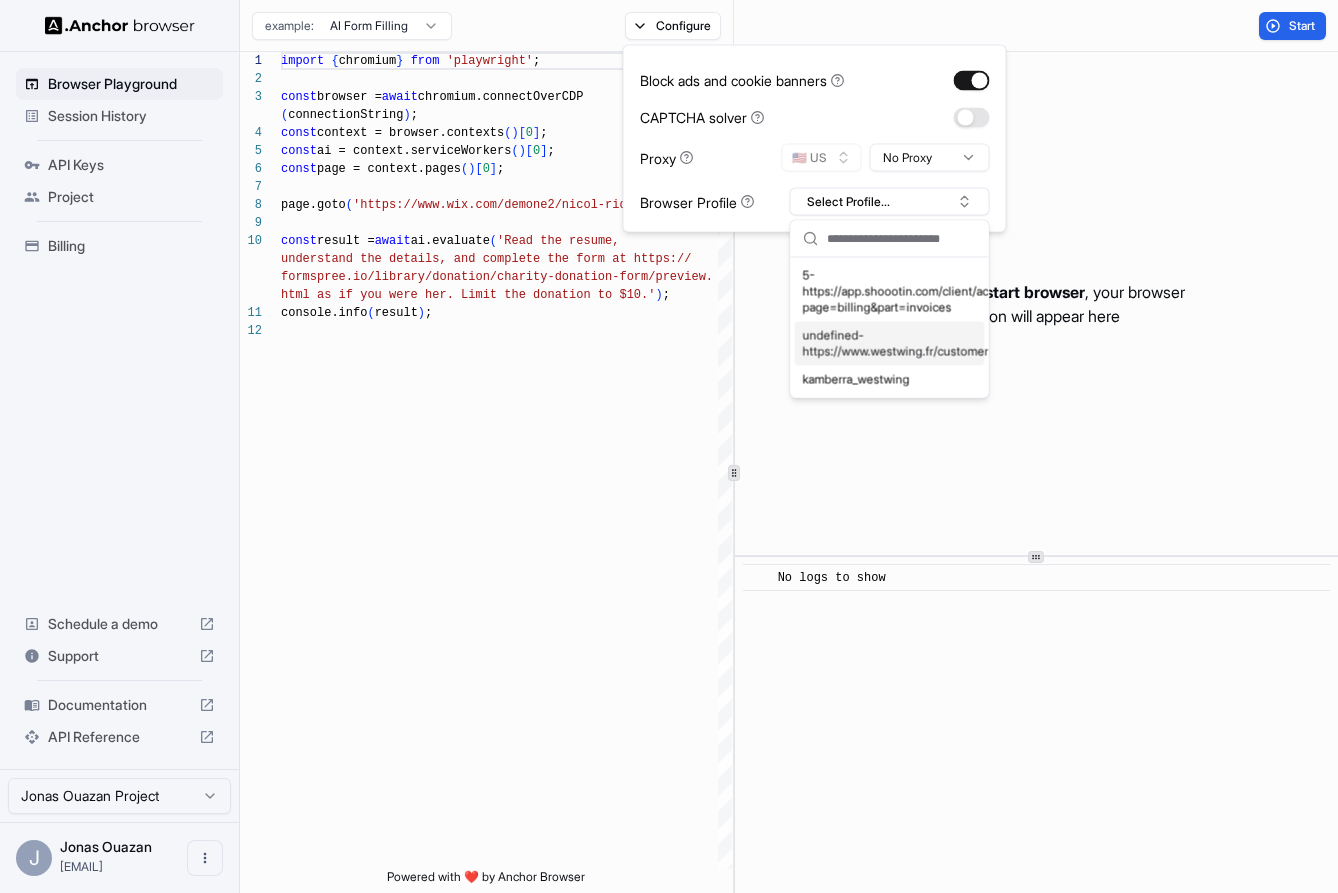 click on "Documentation" at bounding box center [119, 705] 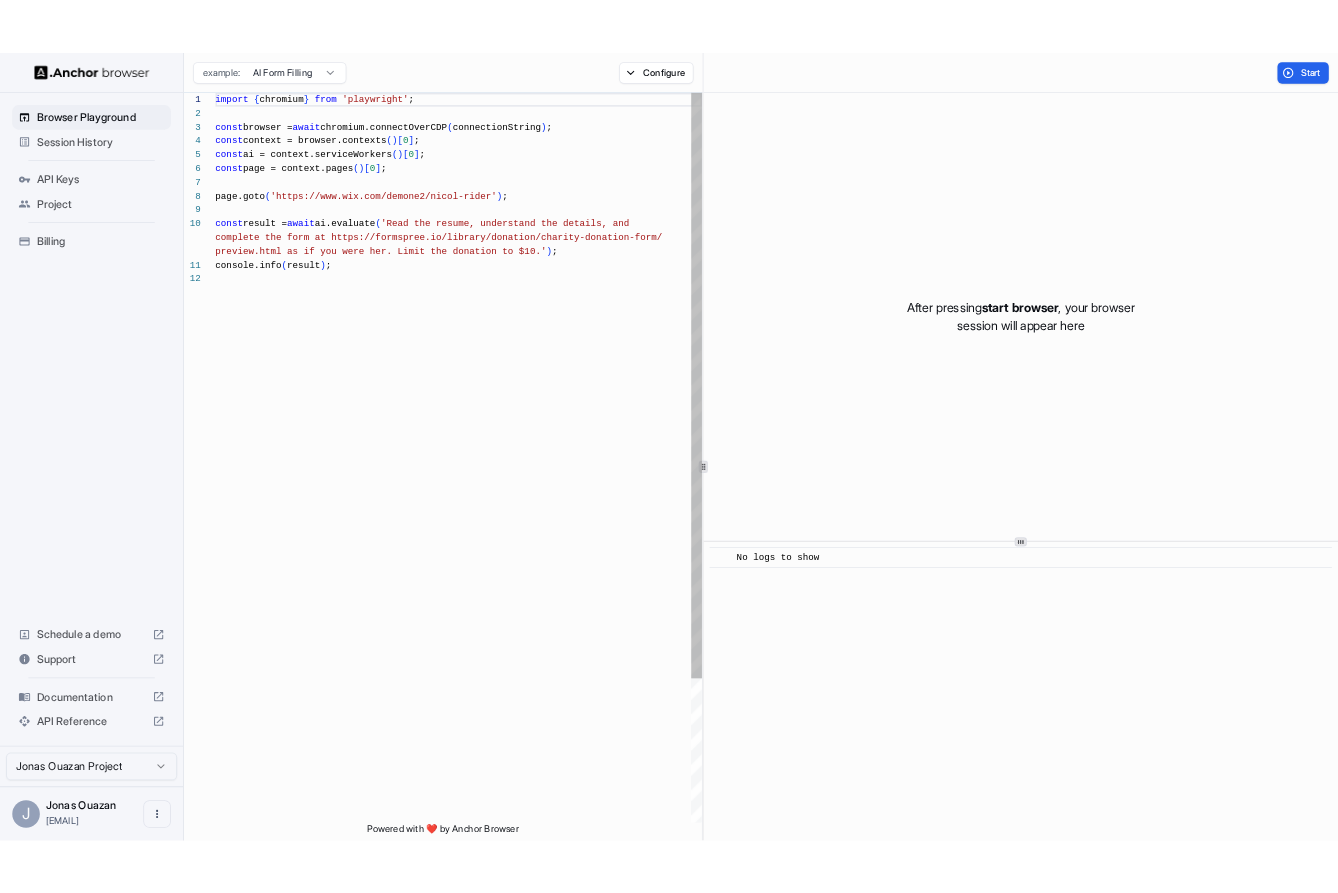 scroll, scrollTop: 162, scrollLeft: 0, axis: vertical 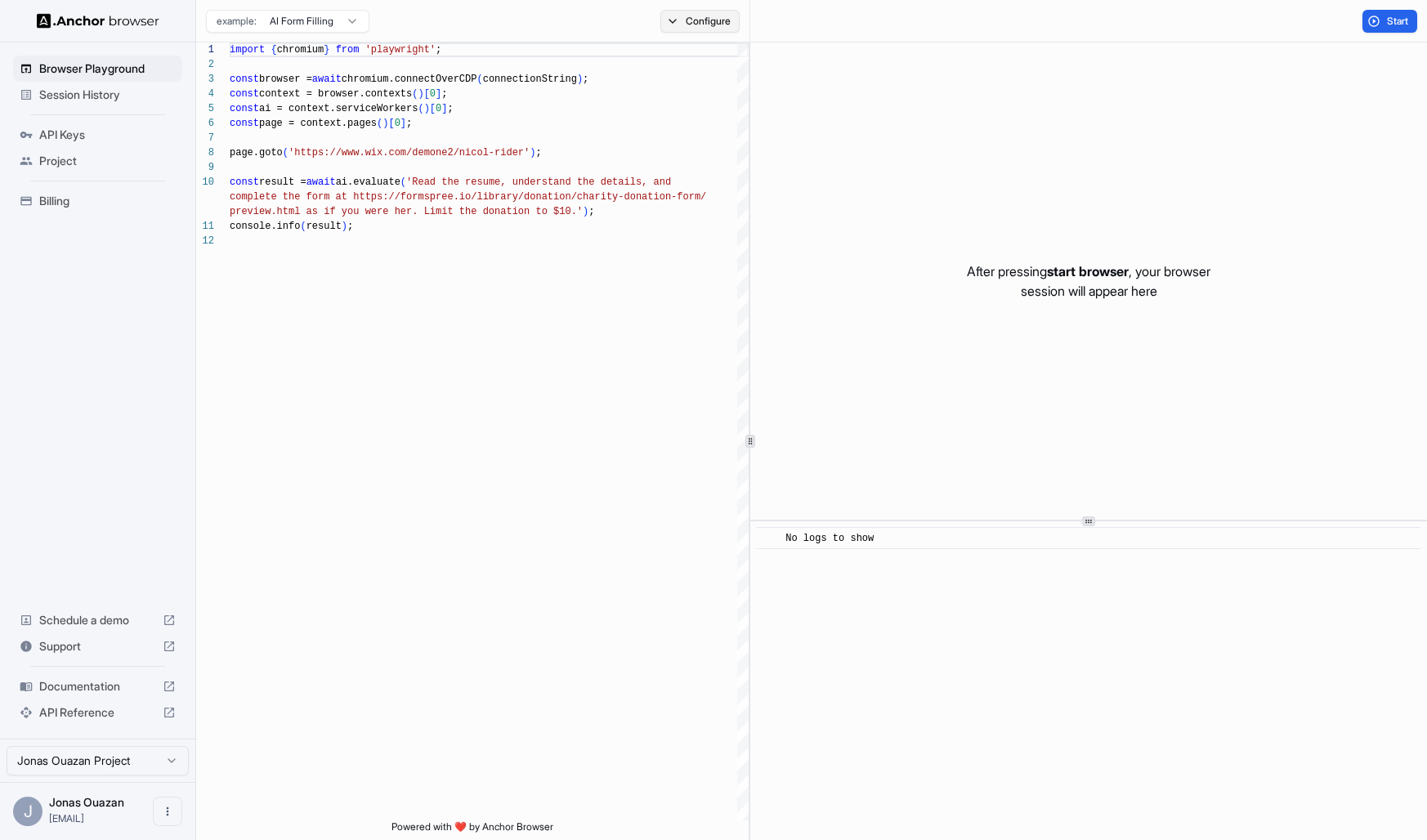 click on "Configure" at bounding box center [700, 21] 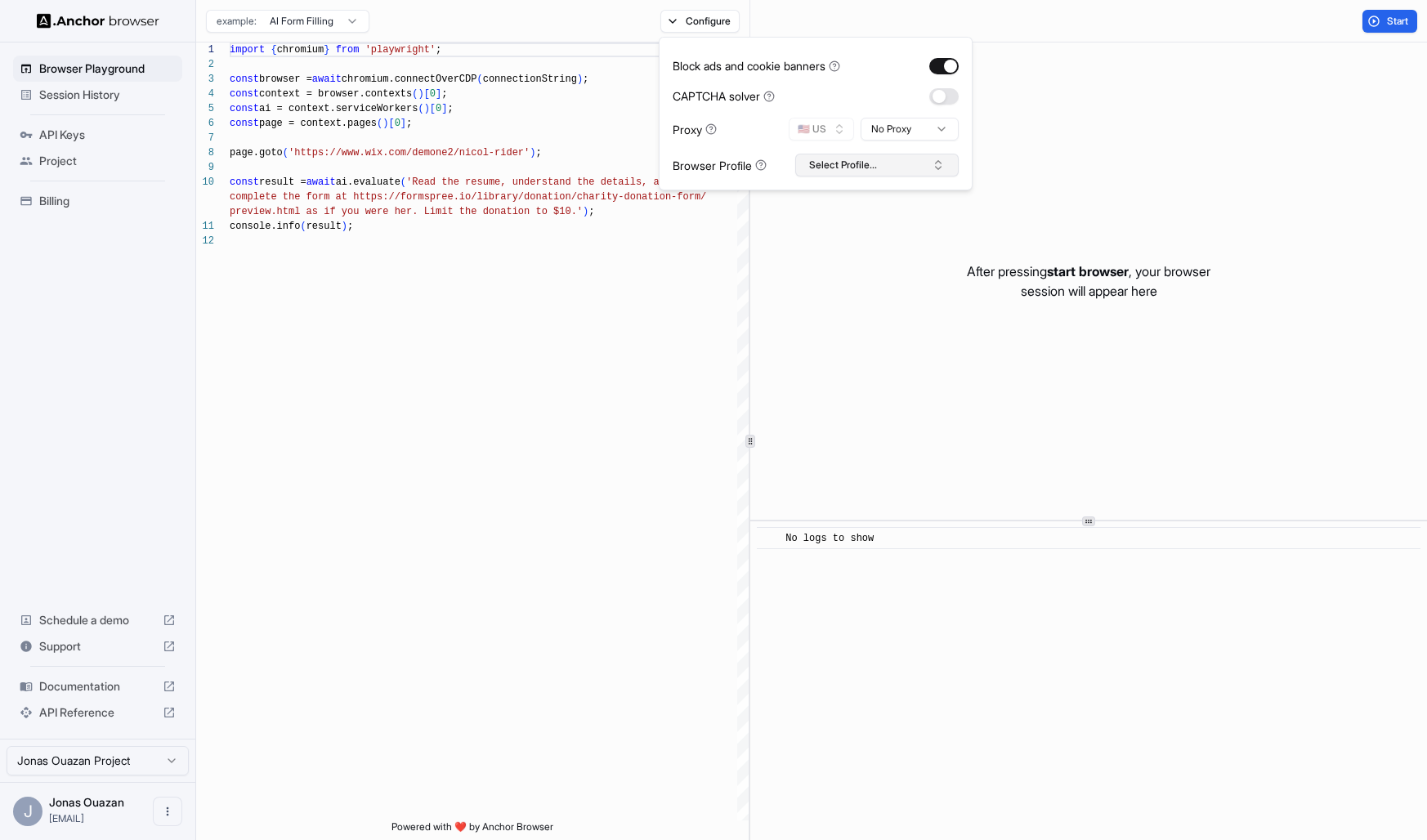 click on "Select Profile..." at bounding box center (877, 165) 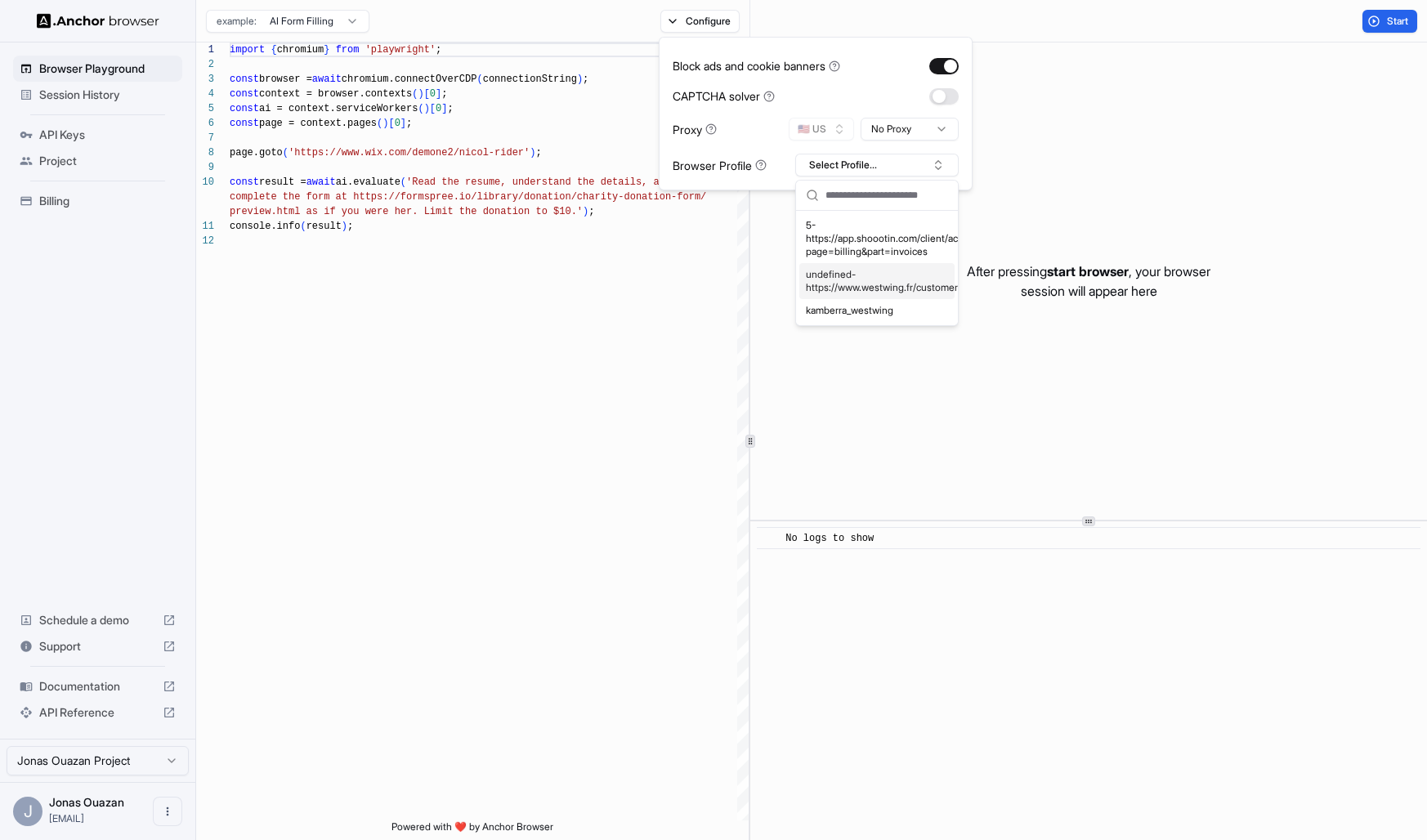 click on "undefined-https://www.westwing.fr/customer/account/orders/" at bounding box center (877, 281) 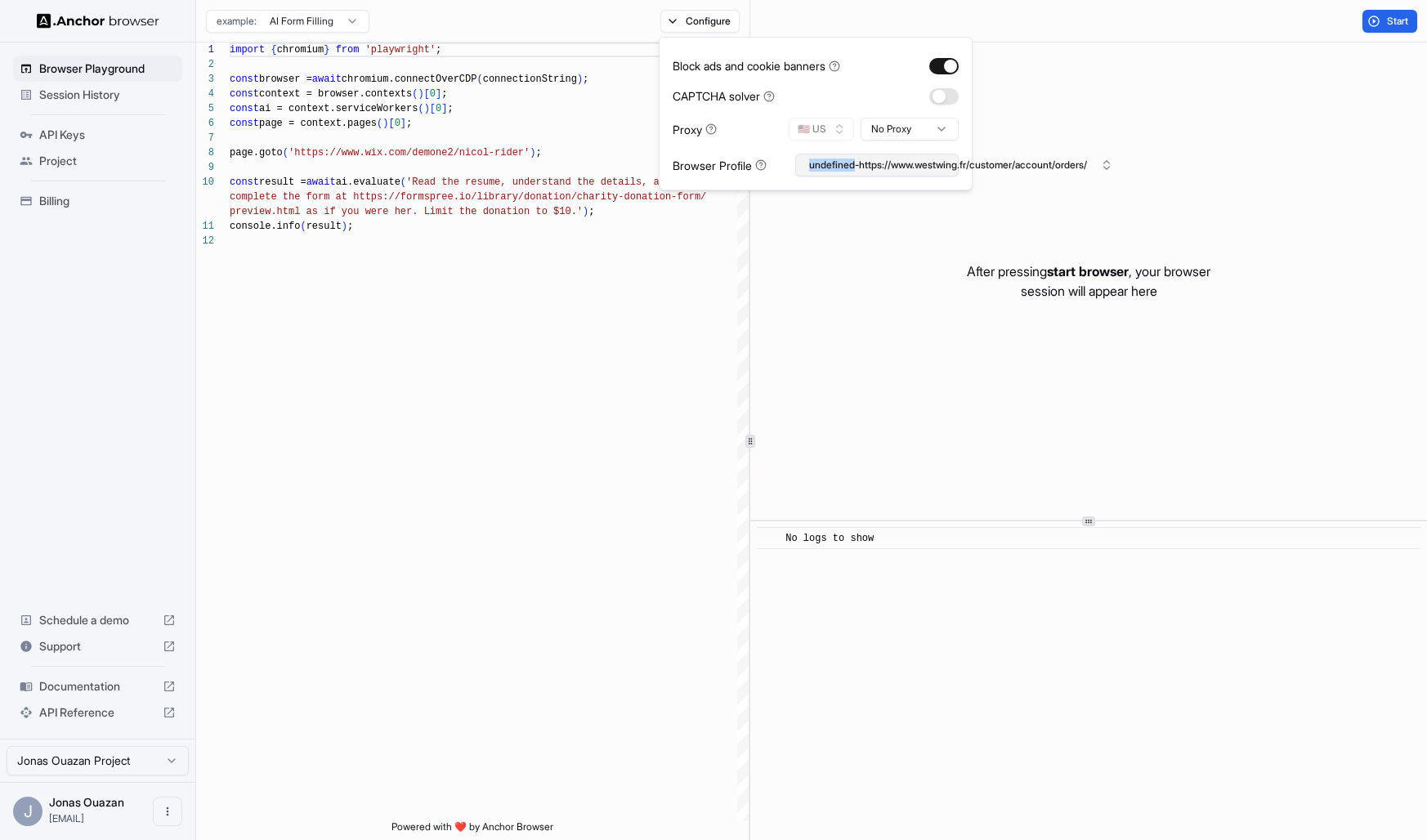 click on "undefined-https://www.westwing.fr/customer/account/orders/" at bounding box center (877, 165) 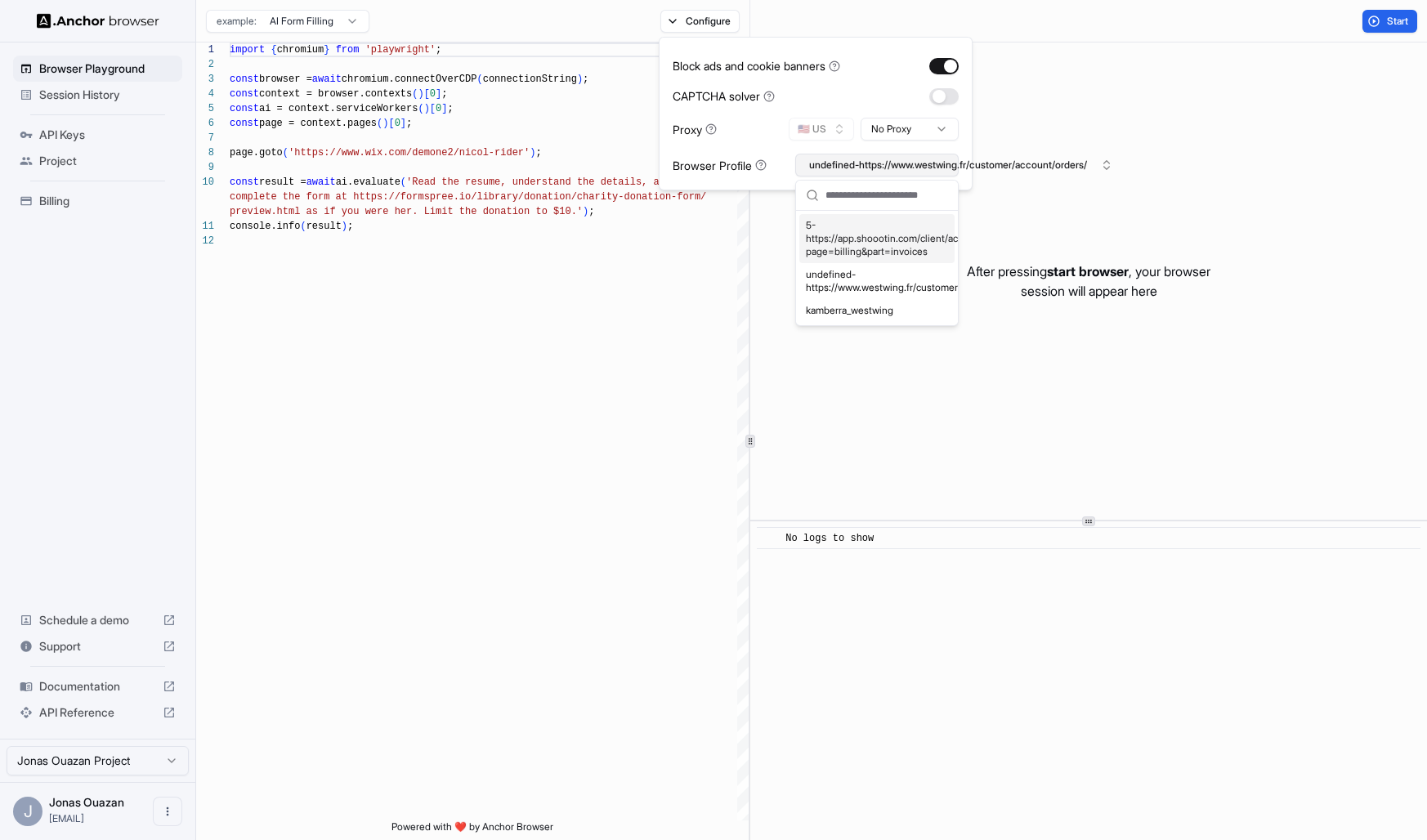 click on "undefined-https://www.westwing.fr/customer/account/orders/" at bounding box center [877, 165] 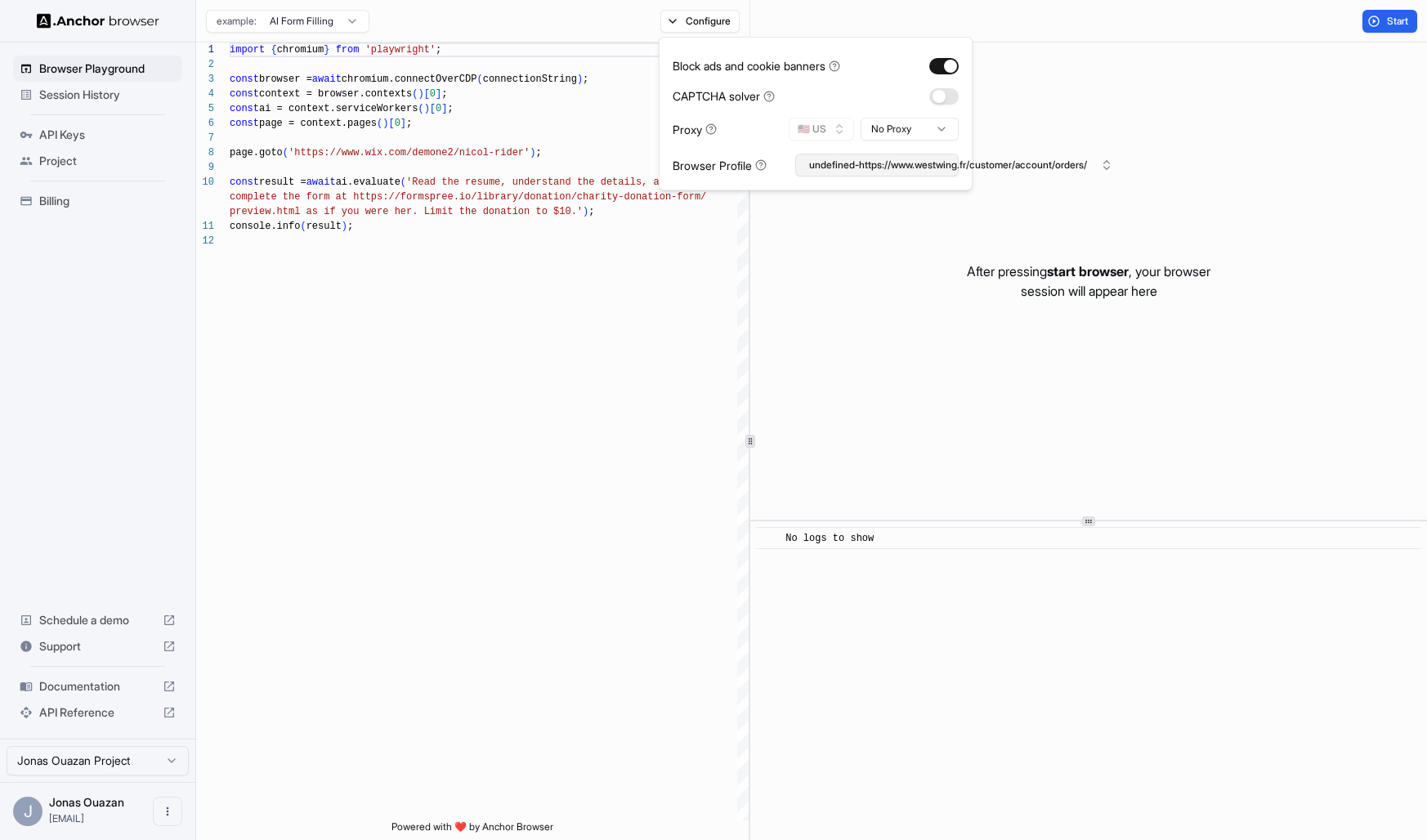 drag, startPoint x: 807, startPoint y: 165, endPoint x: 989, endPoint y: 163, distance: 182.01099 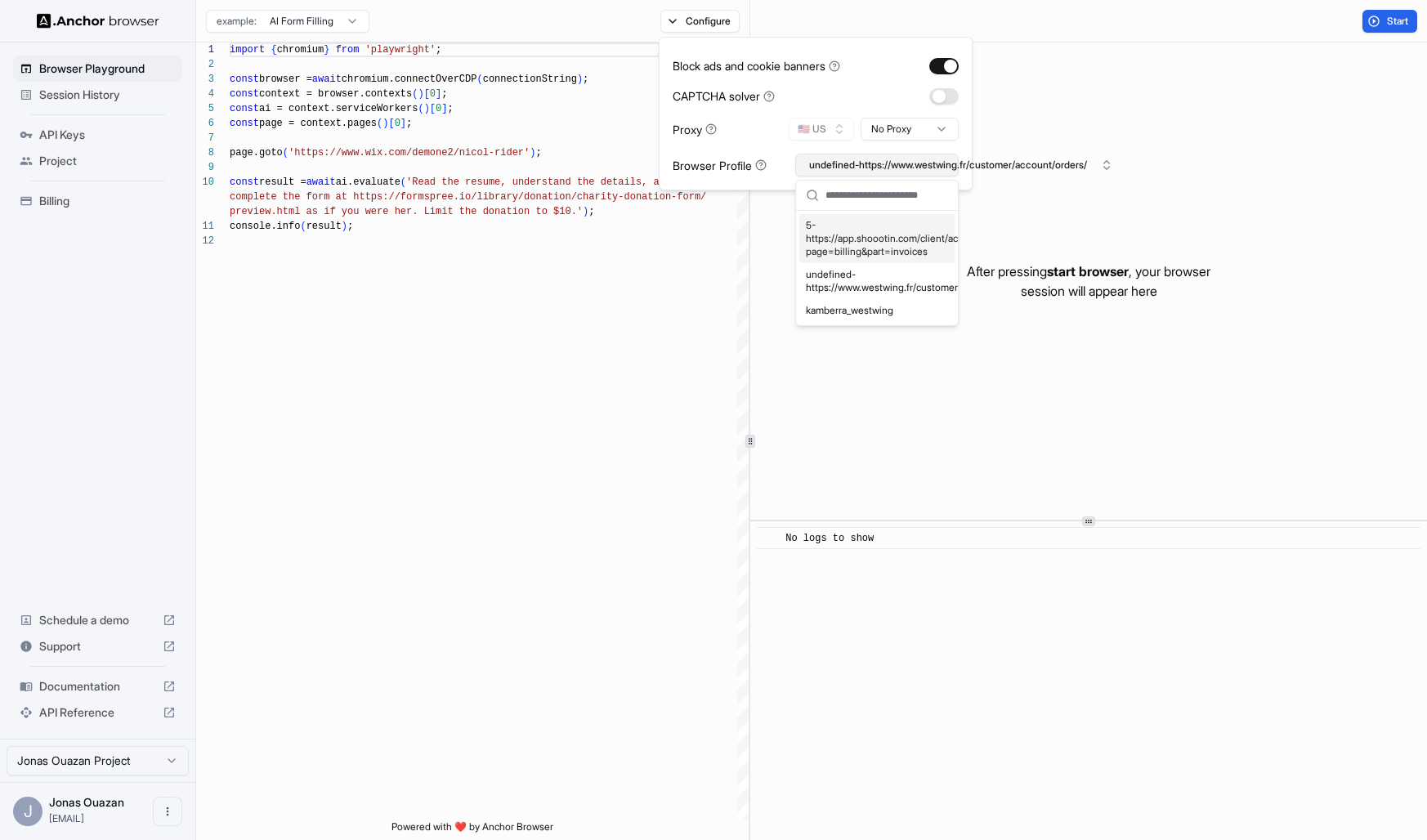 drag, startPoint x: 812, startPoint y: 168, endPoint x: 954, endPoint y: 159, distance: 142.28493 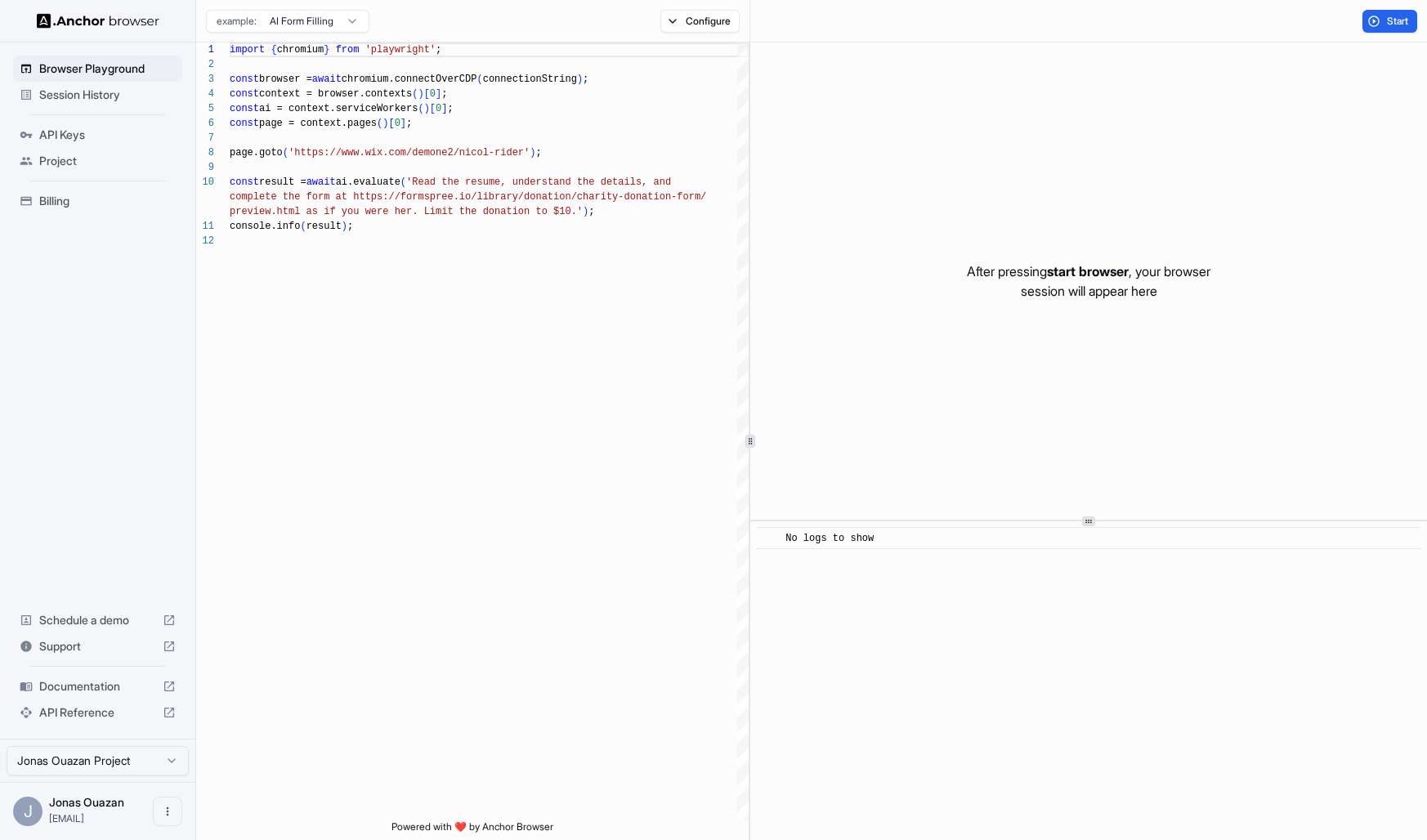 drag, startPoint x: 1104, startPoint y: 173, endPoint x: 965, endPoint y: 163, distance: 139.35925 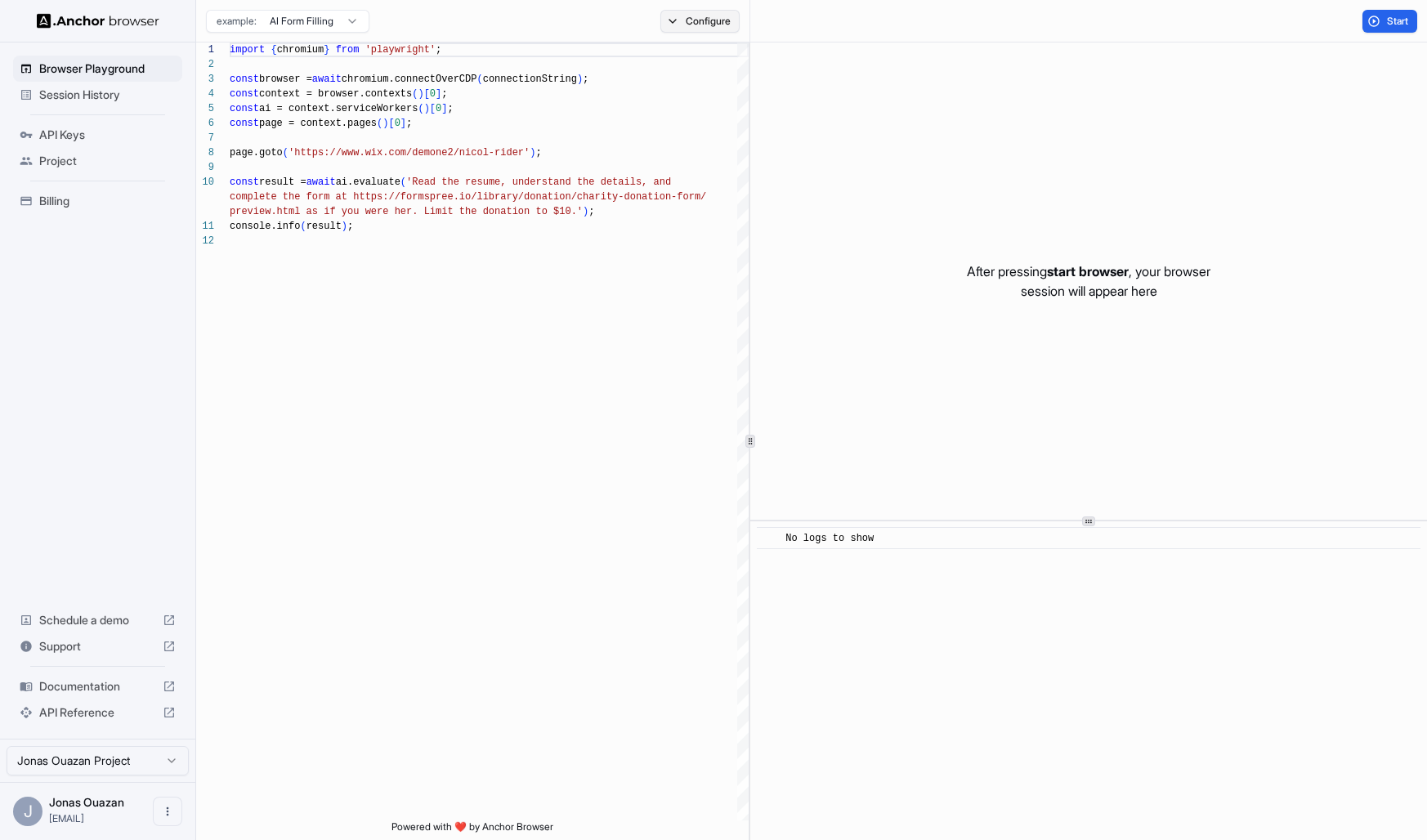 click on "Configure" at bounding box center [700, 21] 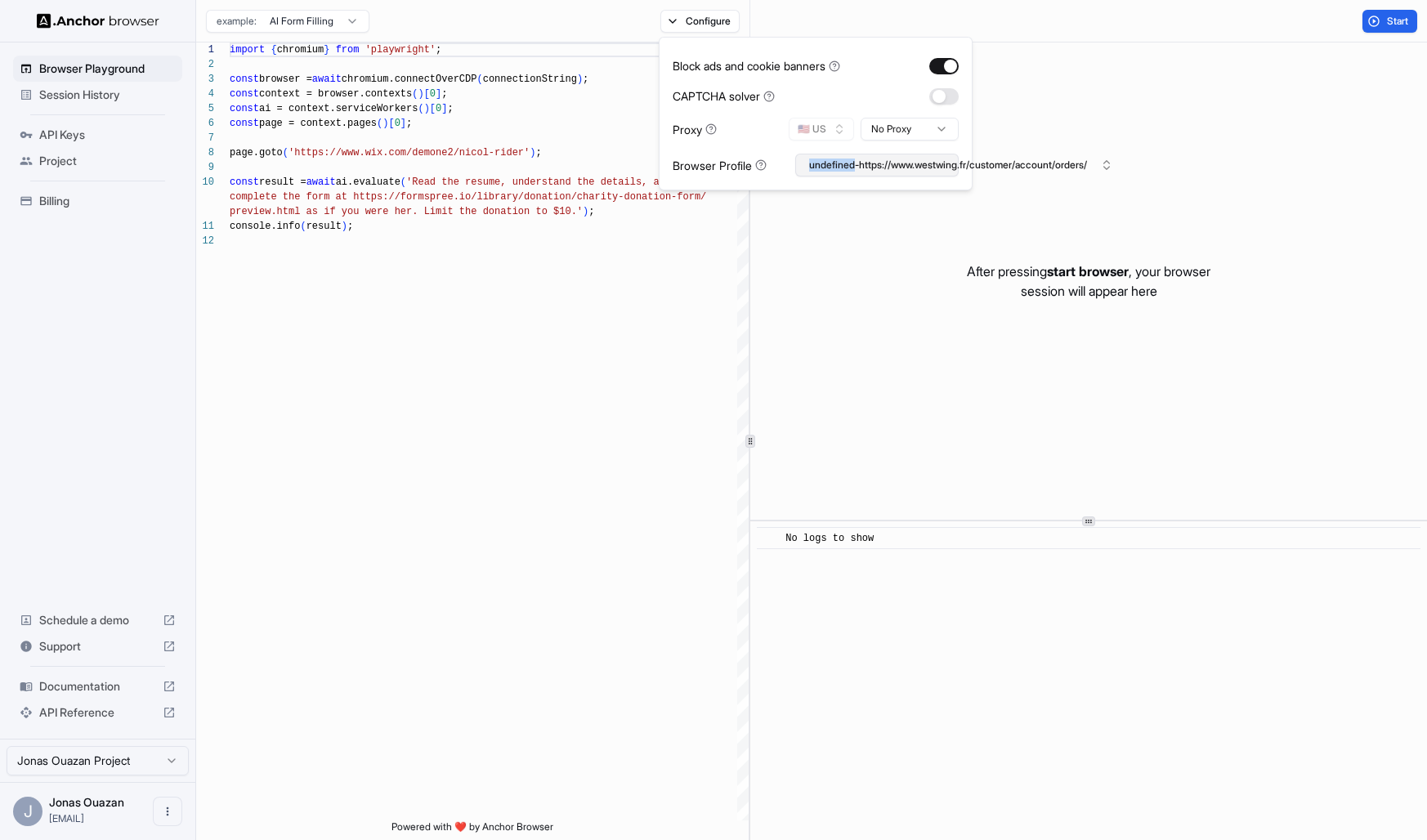 click on "undefined-https://www.westwing.fr/customer/account/orders/" at bounding box center (877, 165) 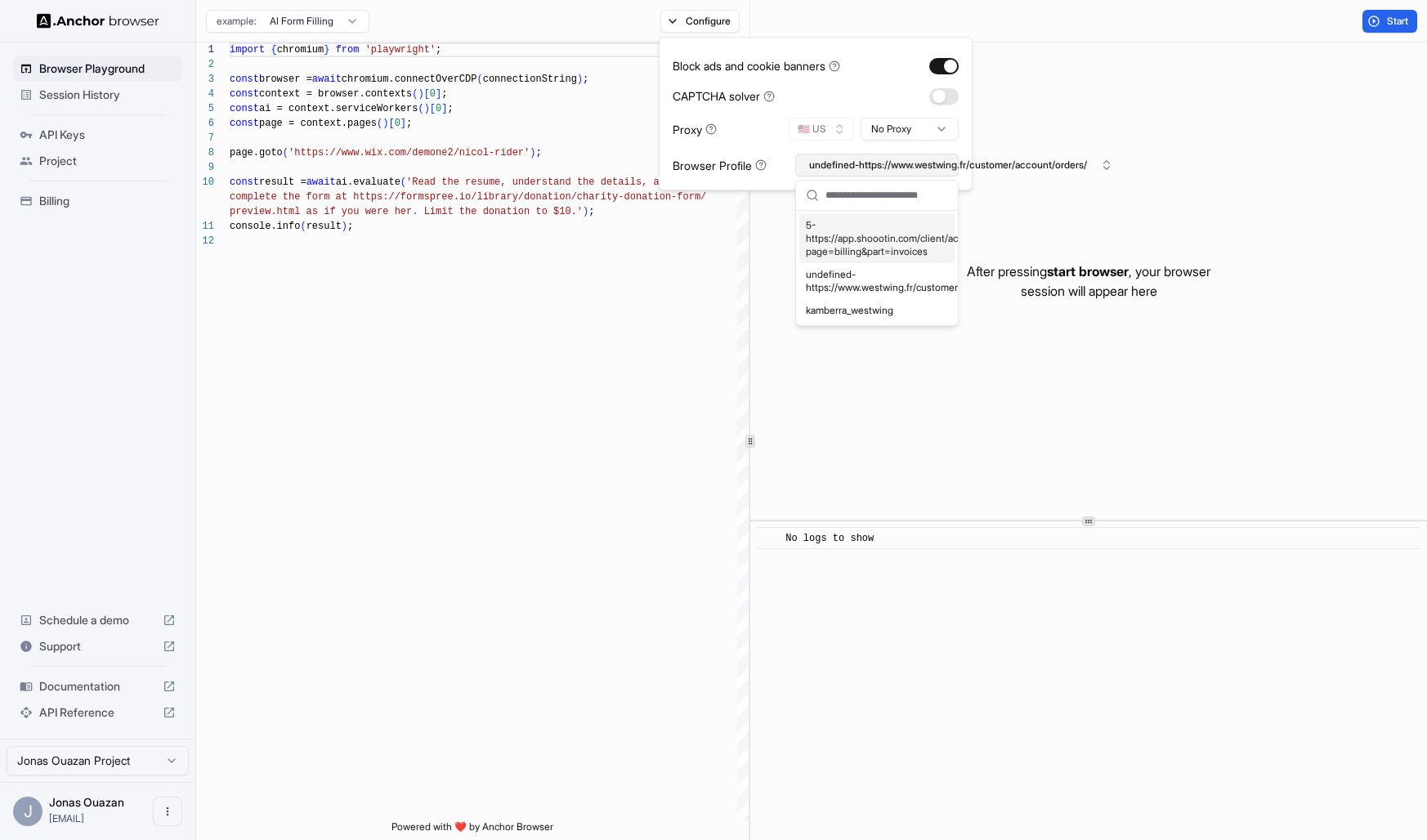 click on "undefined-https://www.westwing.fr/customer/account/orders/" at bounding box center [877, 165] 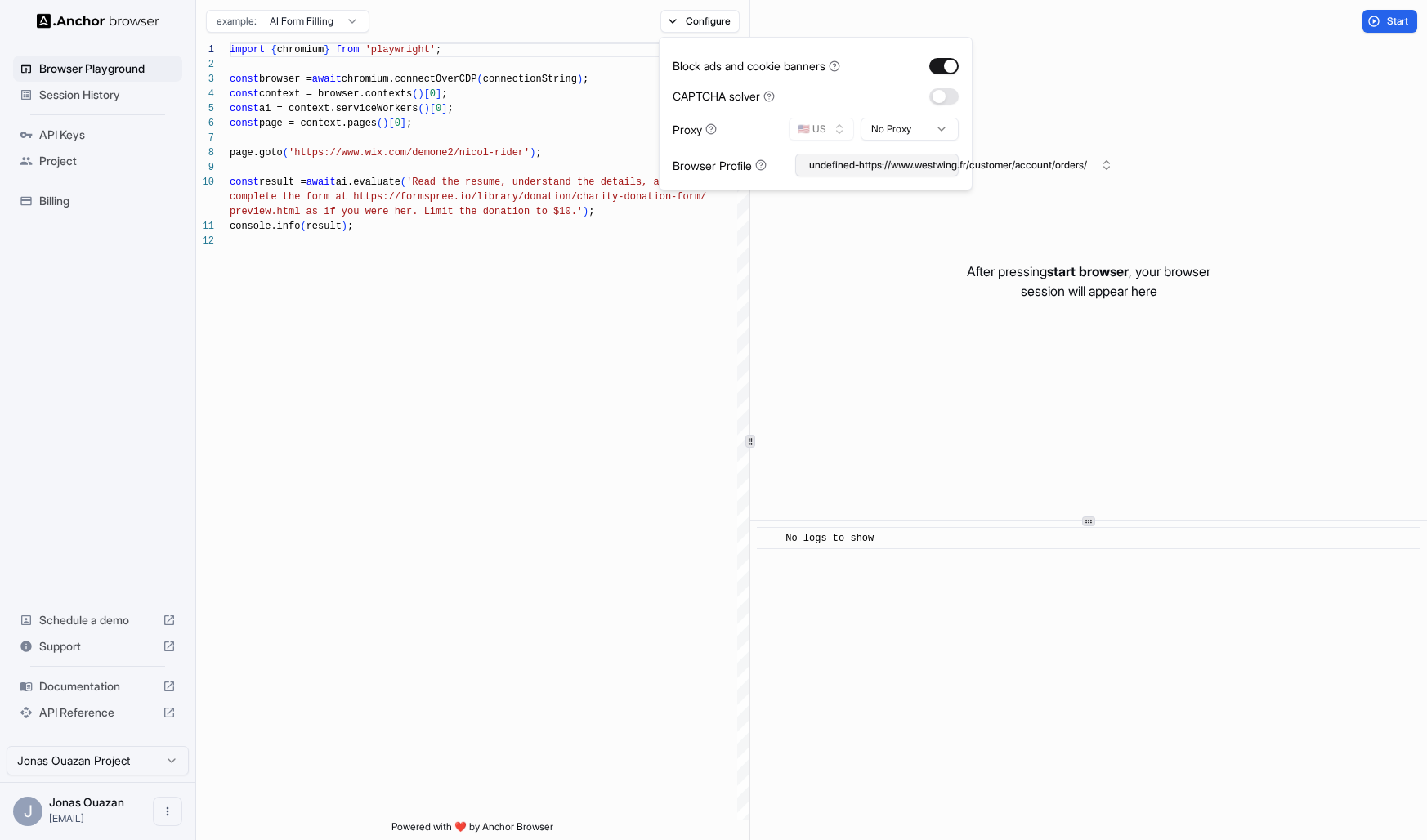 click on "undefined-https://www.westwing.fr/customer/account/orders/" at bounding box center [877, 165] 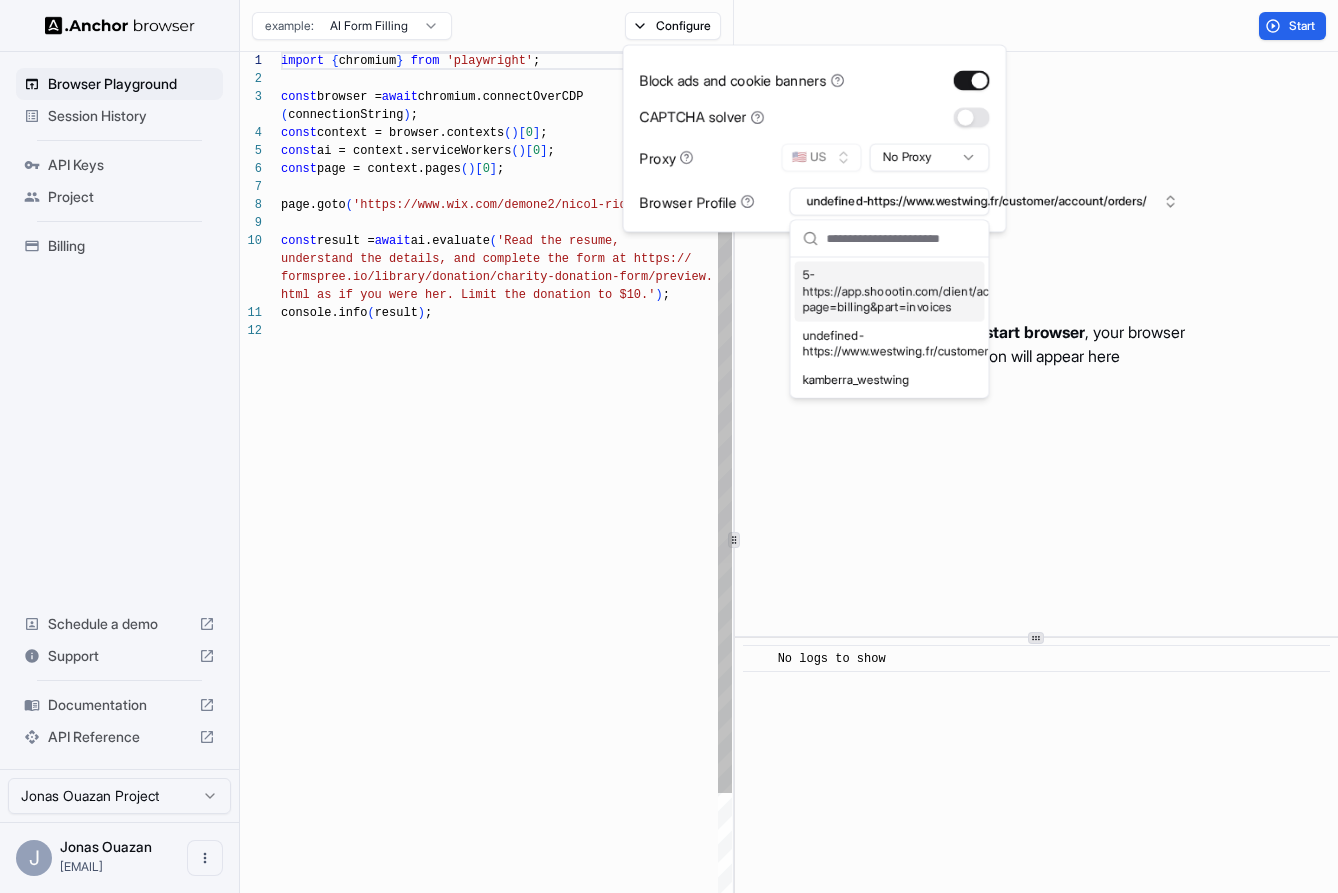 type on "**********" 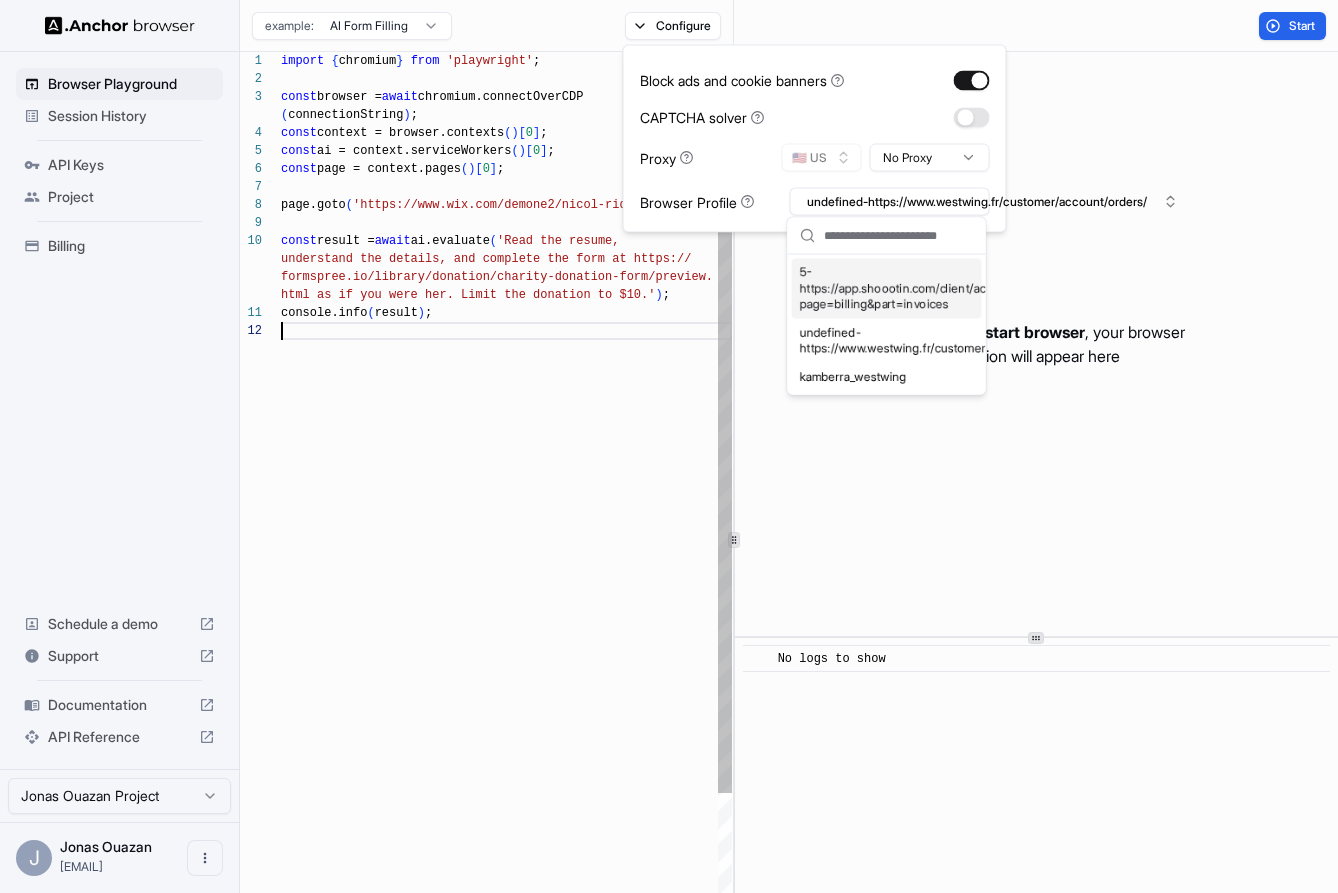 click on "import   {  chromium  }   from   'playwright' ; const  browser =  await  chromium.connectOverCDP ( connectionString ) ; const  context = browser.contexts ( ) [ 0 ] ; const  ai = context.serviceWorkers ( ) [ 0 ] ; const  page = context.pages ( ) [ 0 ] ; page.goto ( 'https://www.wix.com/demone2/nicol-rider' ) ; const  result =  await  ai.evaluate ( 'Read the resume,  understand the details, and complete the form at h ttps:// formspree.io/library/donation/charity-donation-for m/preview. html as if you were her. Limit the donation to $10 .' ) ; console.info ( result ) ;" at bounding box center (506, 663) 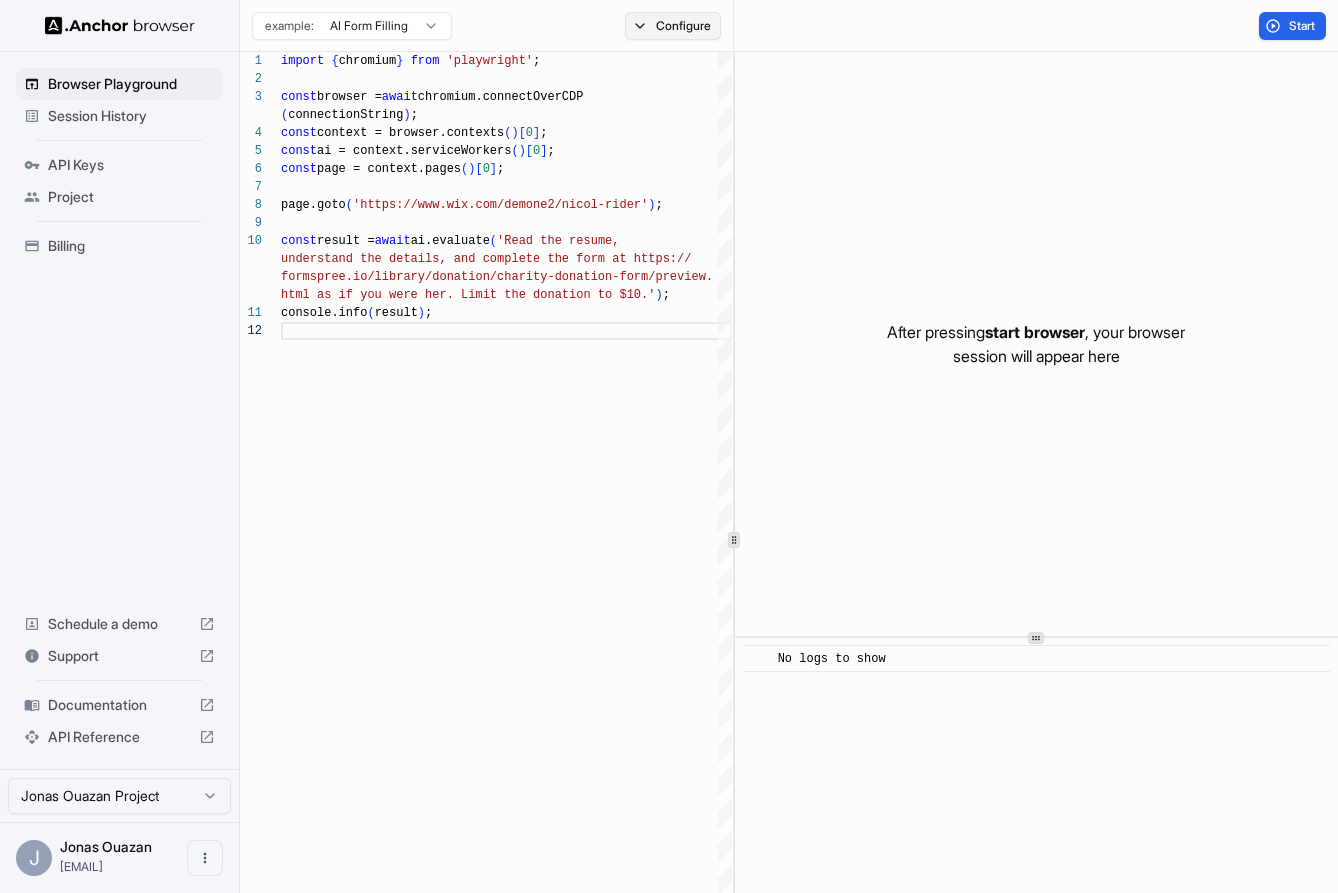 click on "Configure" at bounding box center (673, 26) 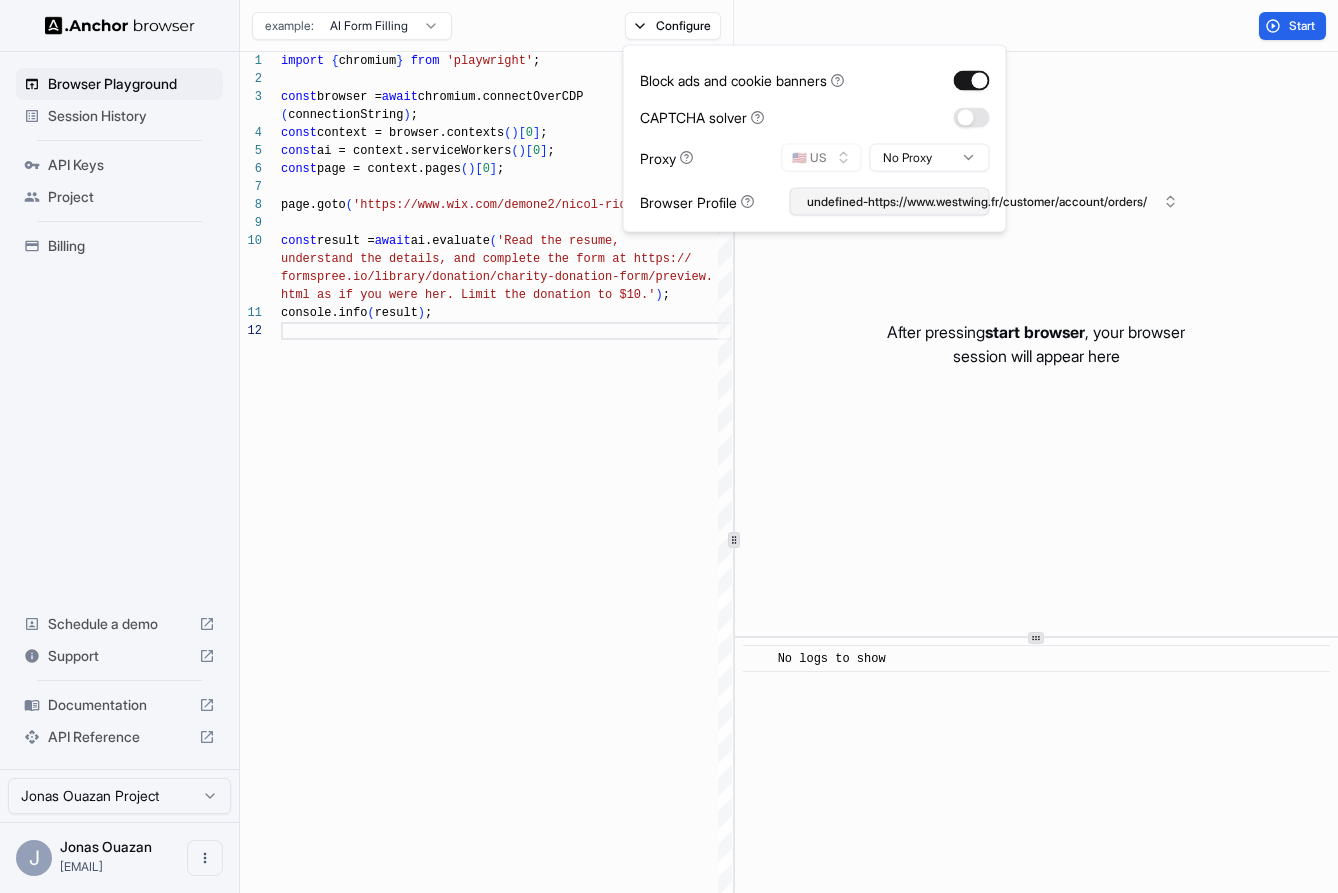 type on "on" 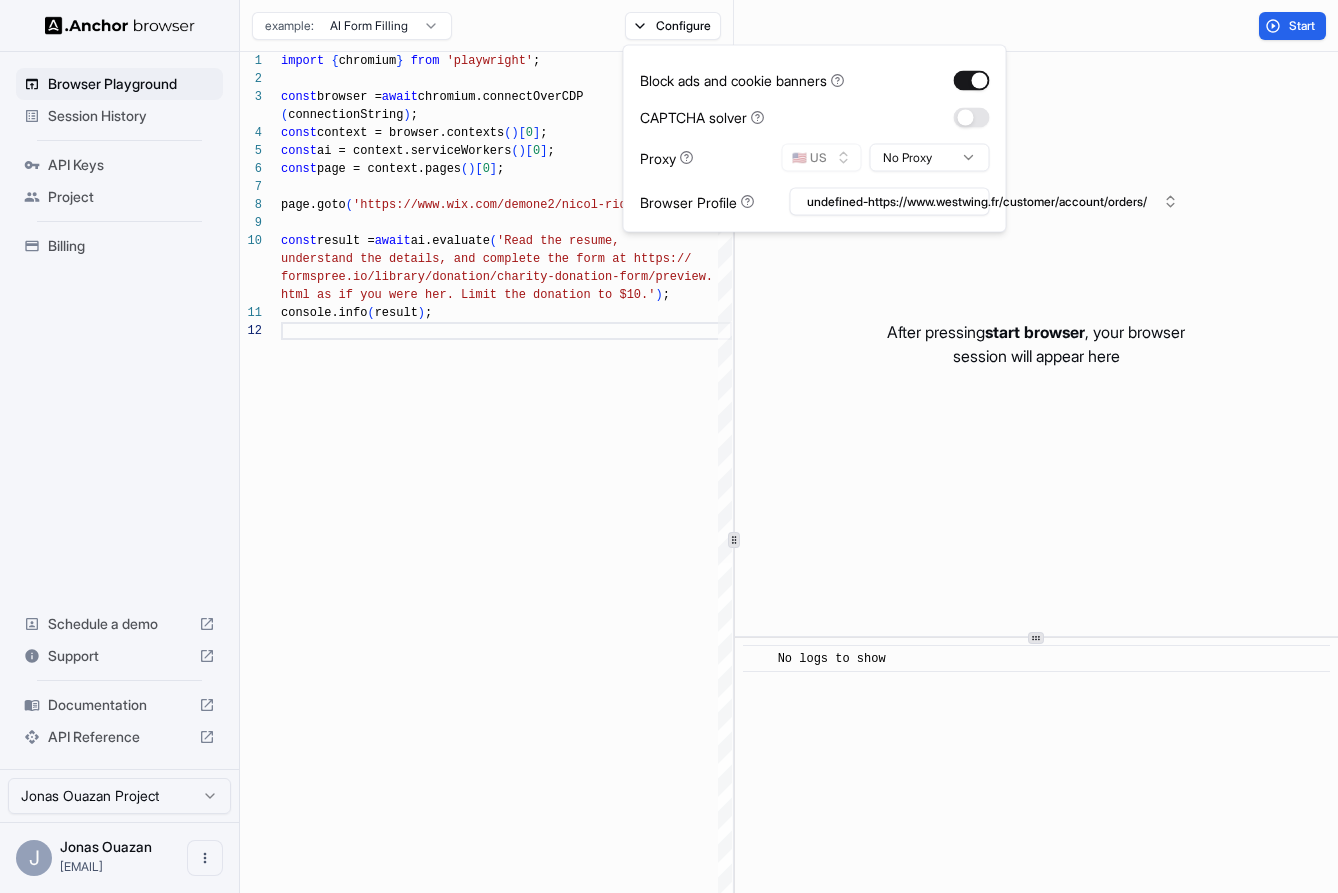 type 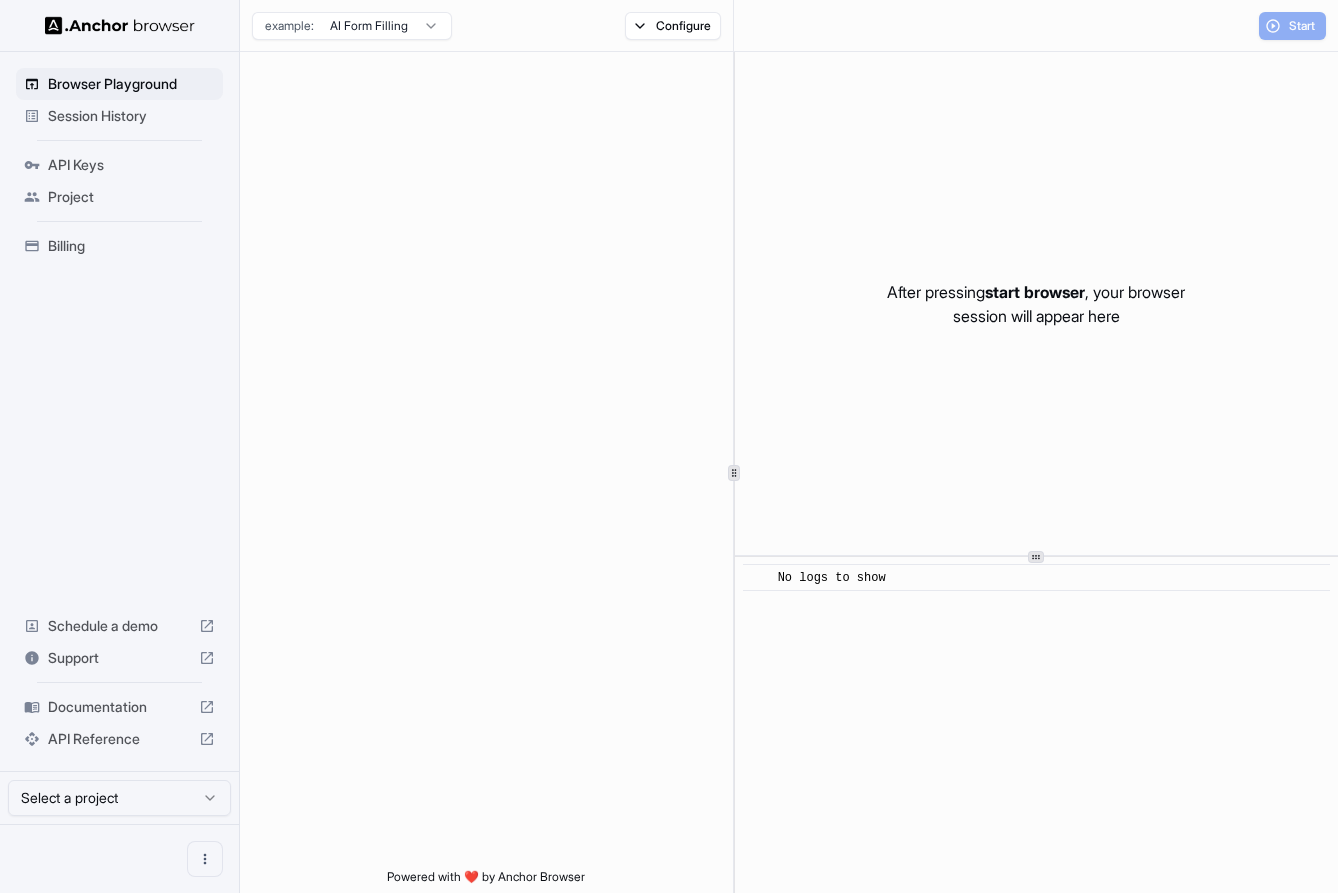 scroll, scrollTop: 0, scrollLeft: 0, axis: both 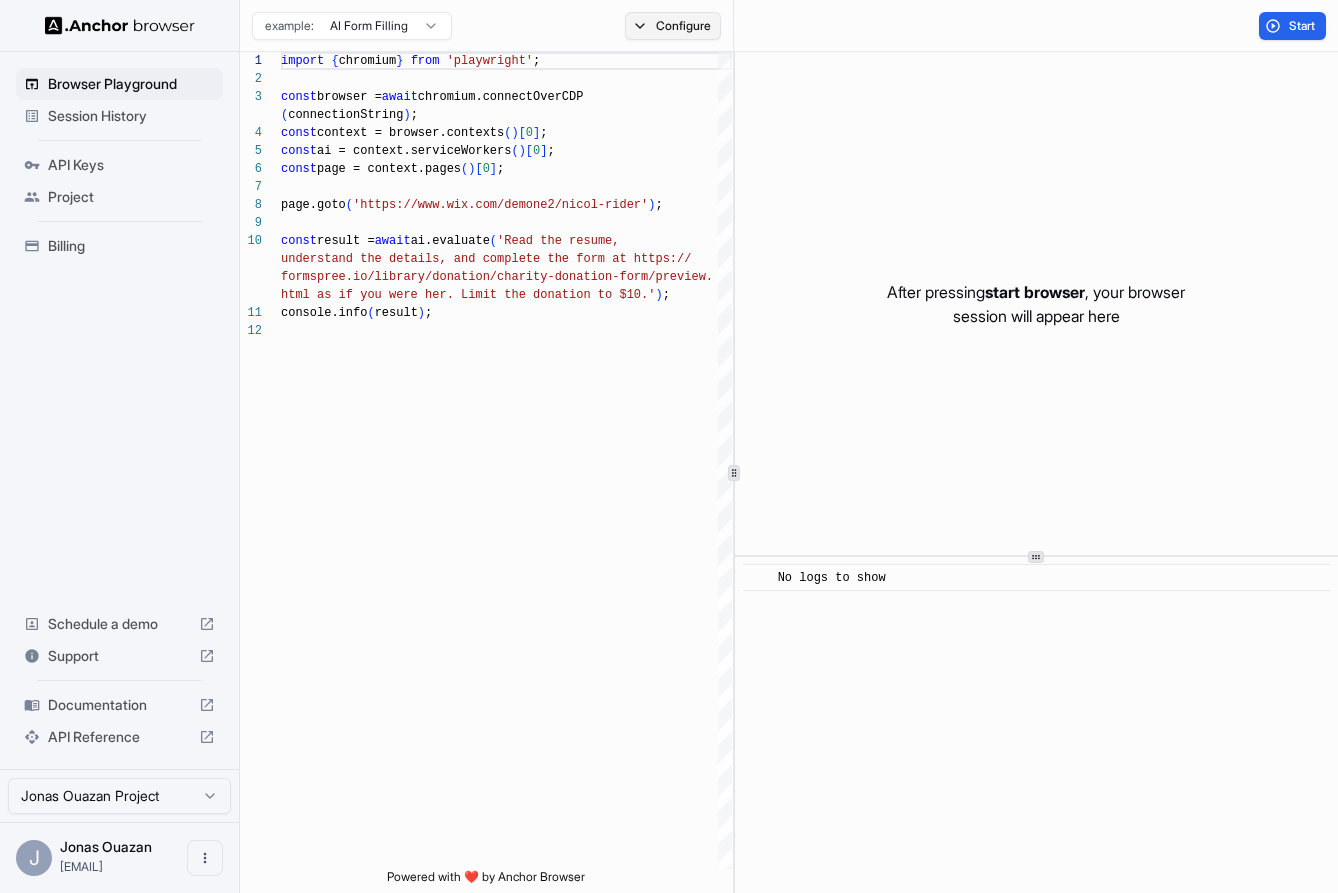 click on "Configure" at bounding box center [673, 26] 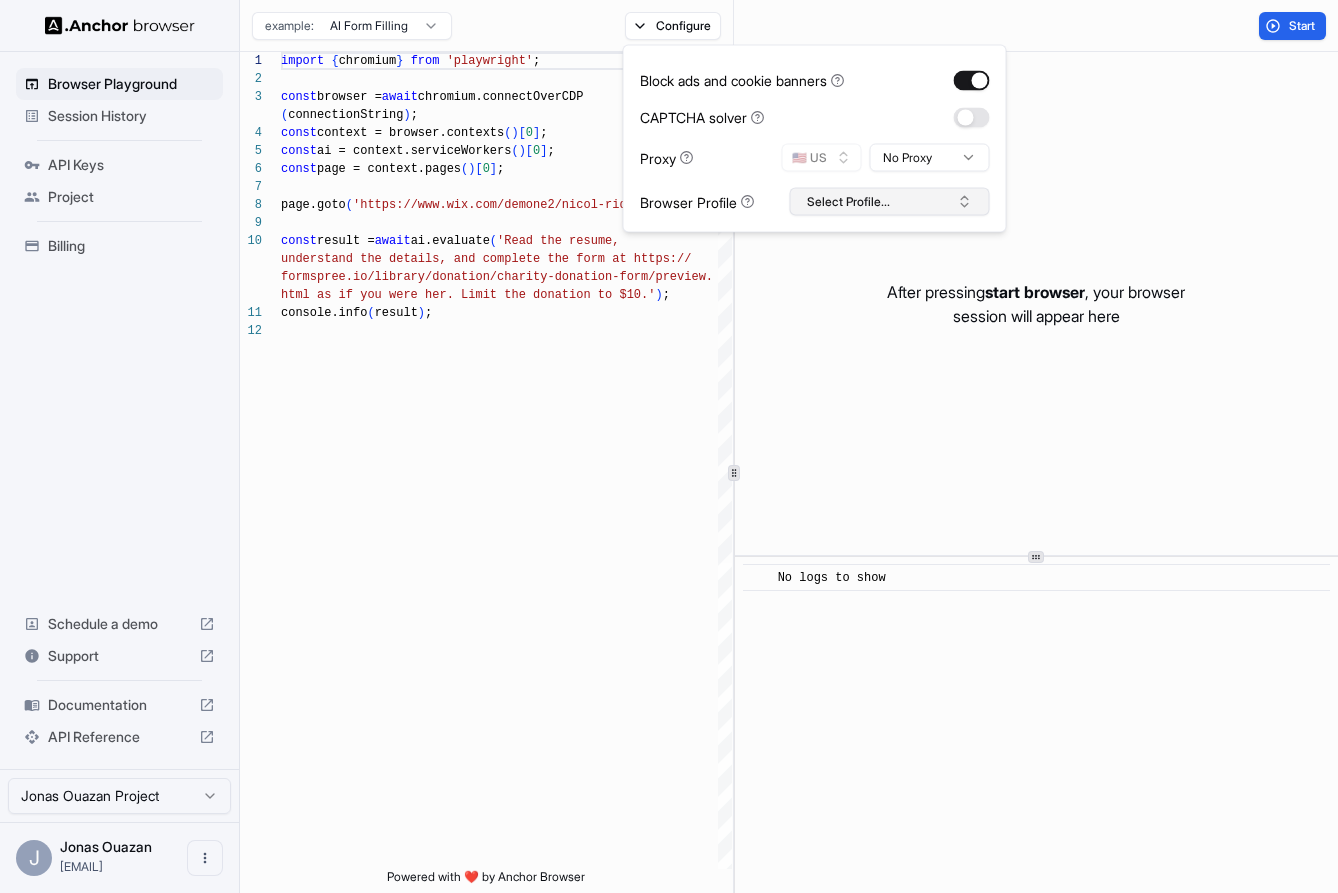 click on "Select Profile..." at bounding box center (890, 202) 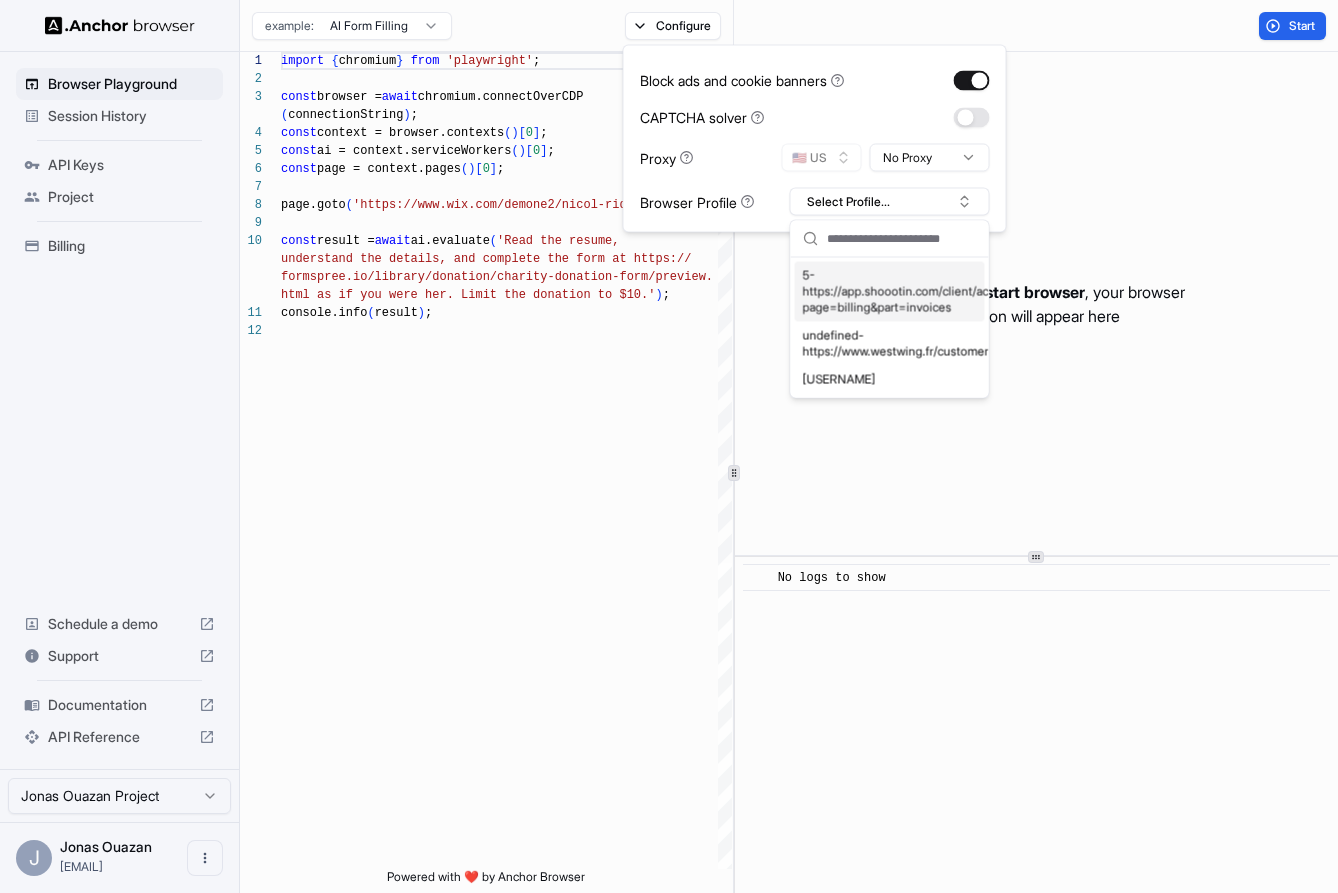 scroll, scrollTop: 162, scrollLeft: 0, axis: vertical 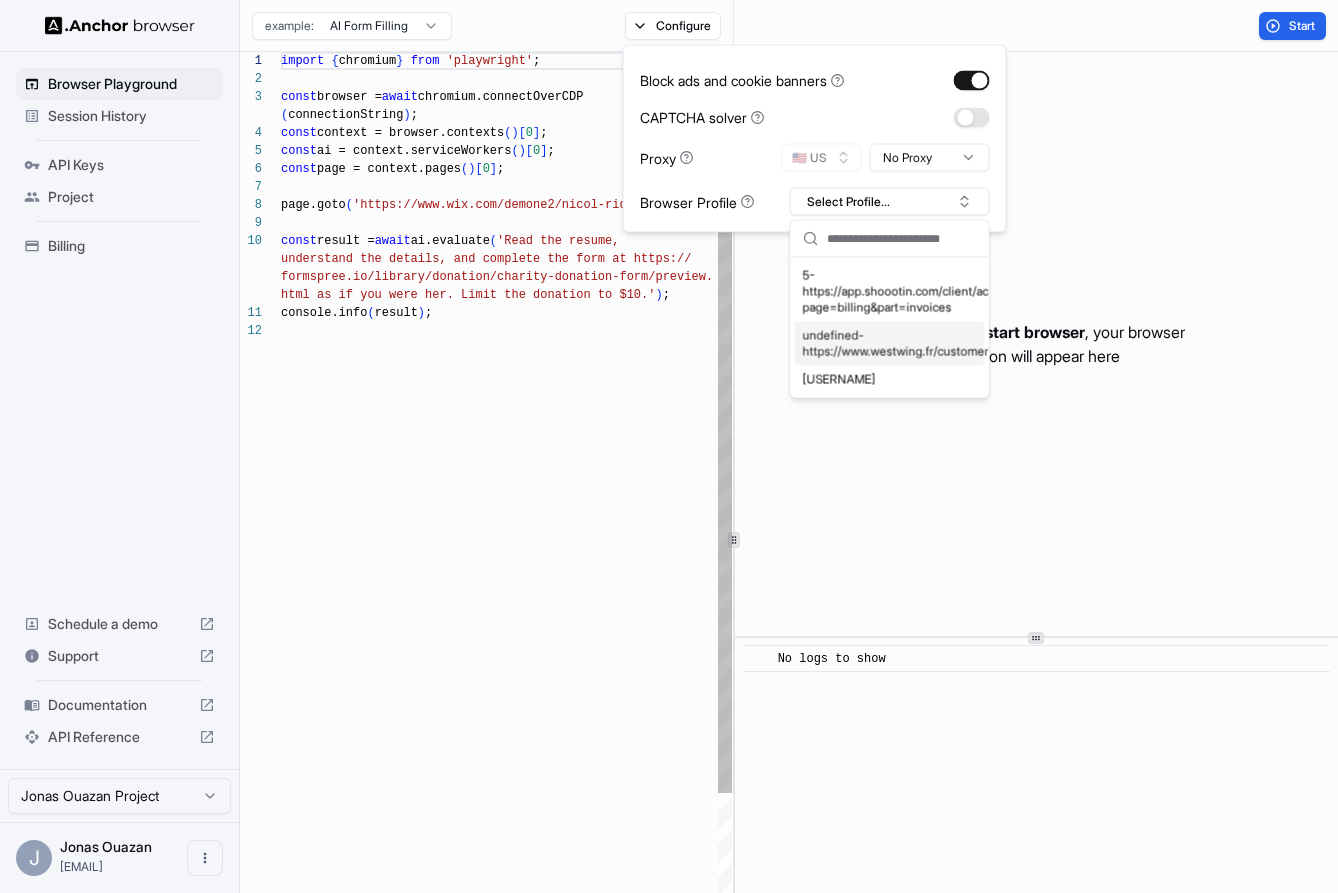 type on "**********" 